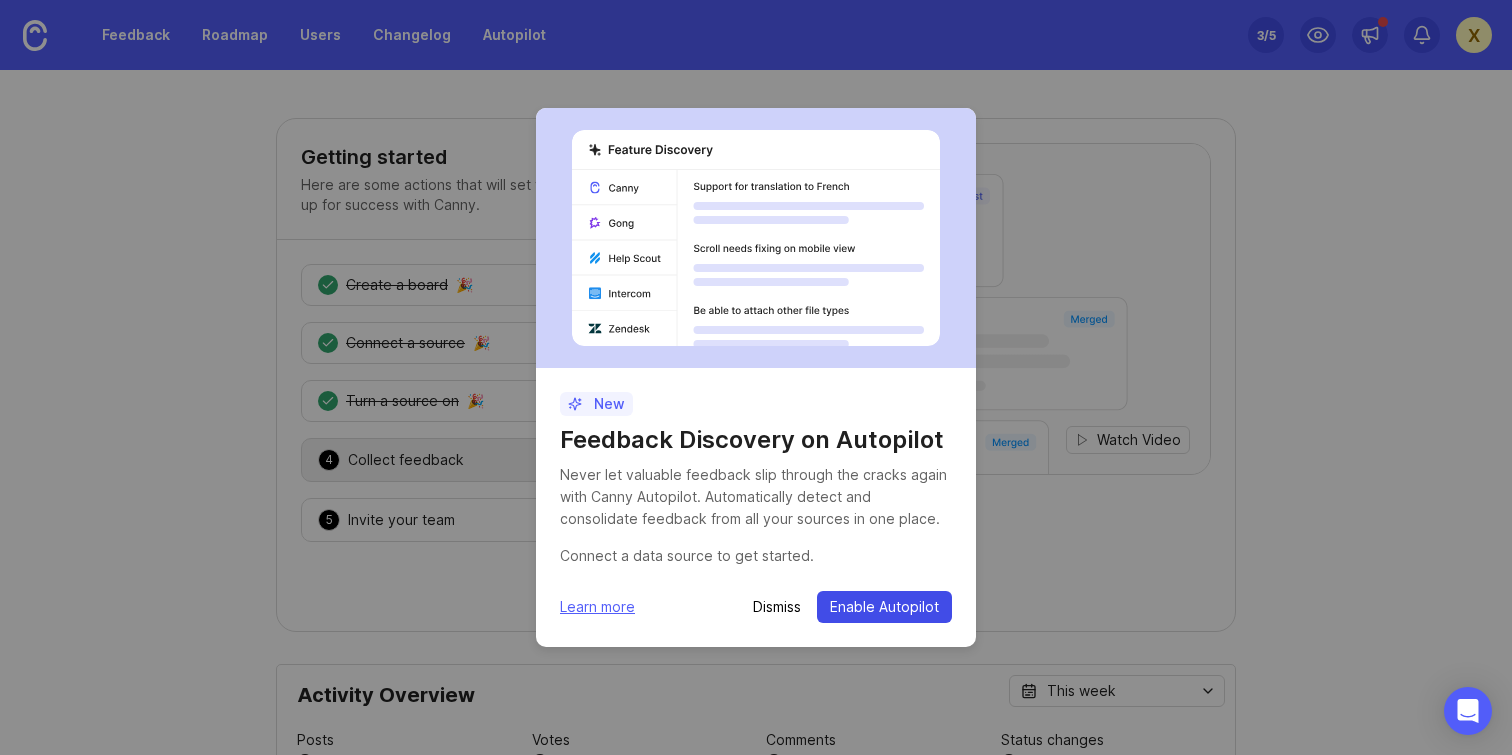 scroll, scrollTop: 0, scrollLeft: 0, axis: both 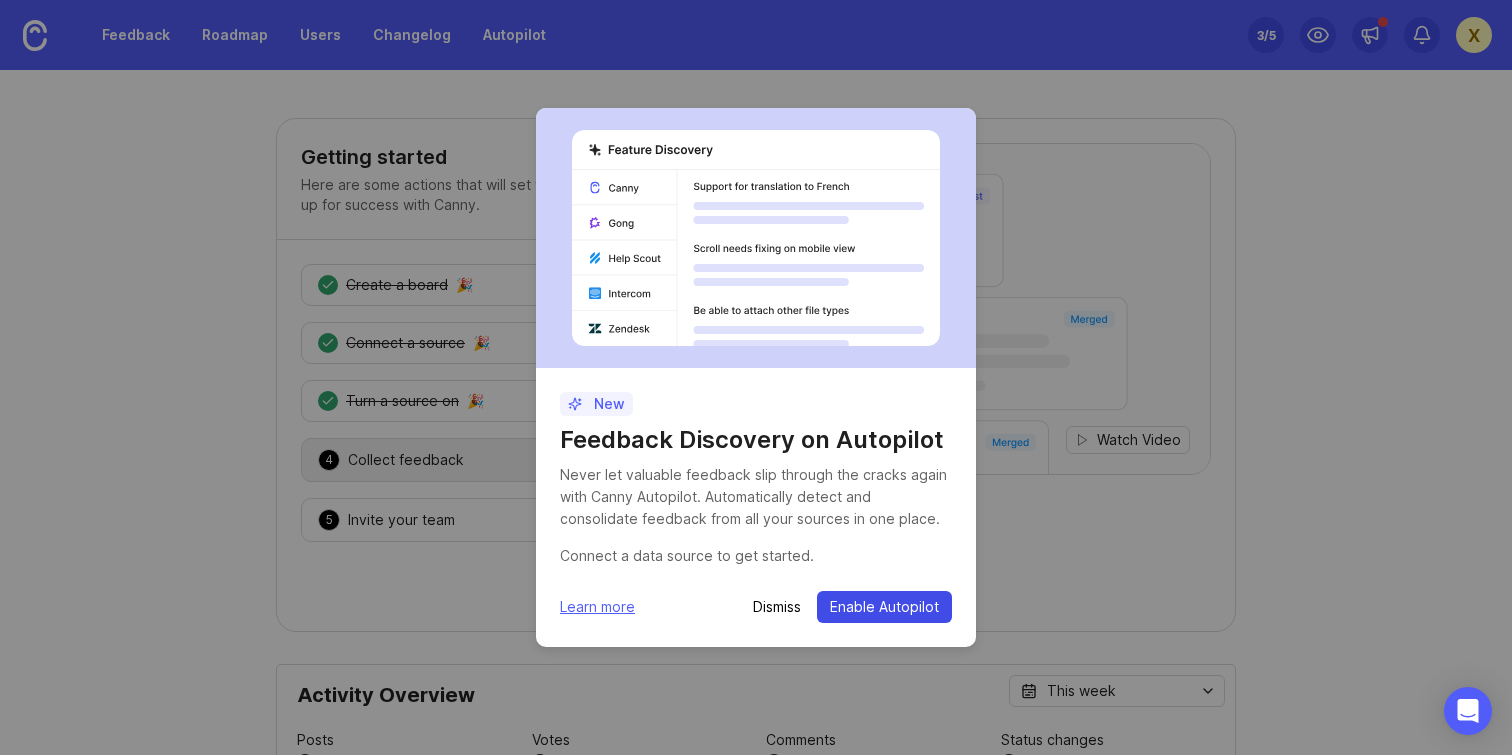 click on "Enable Autopilot" at bounding box center (884, 607) 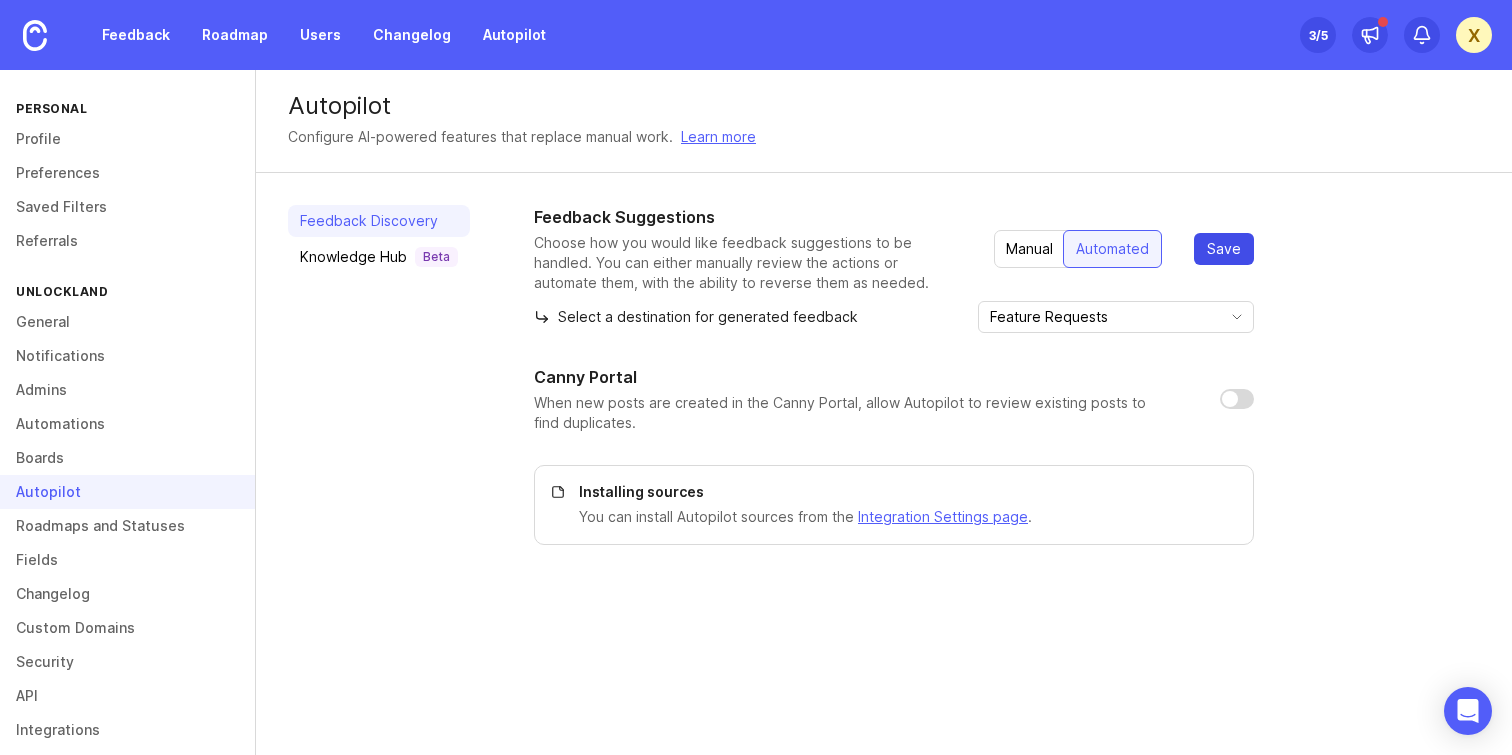 click on "Save" at bounding box center [1224, 249] 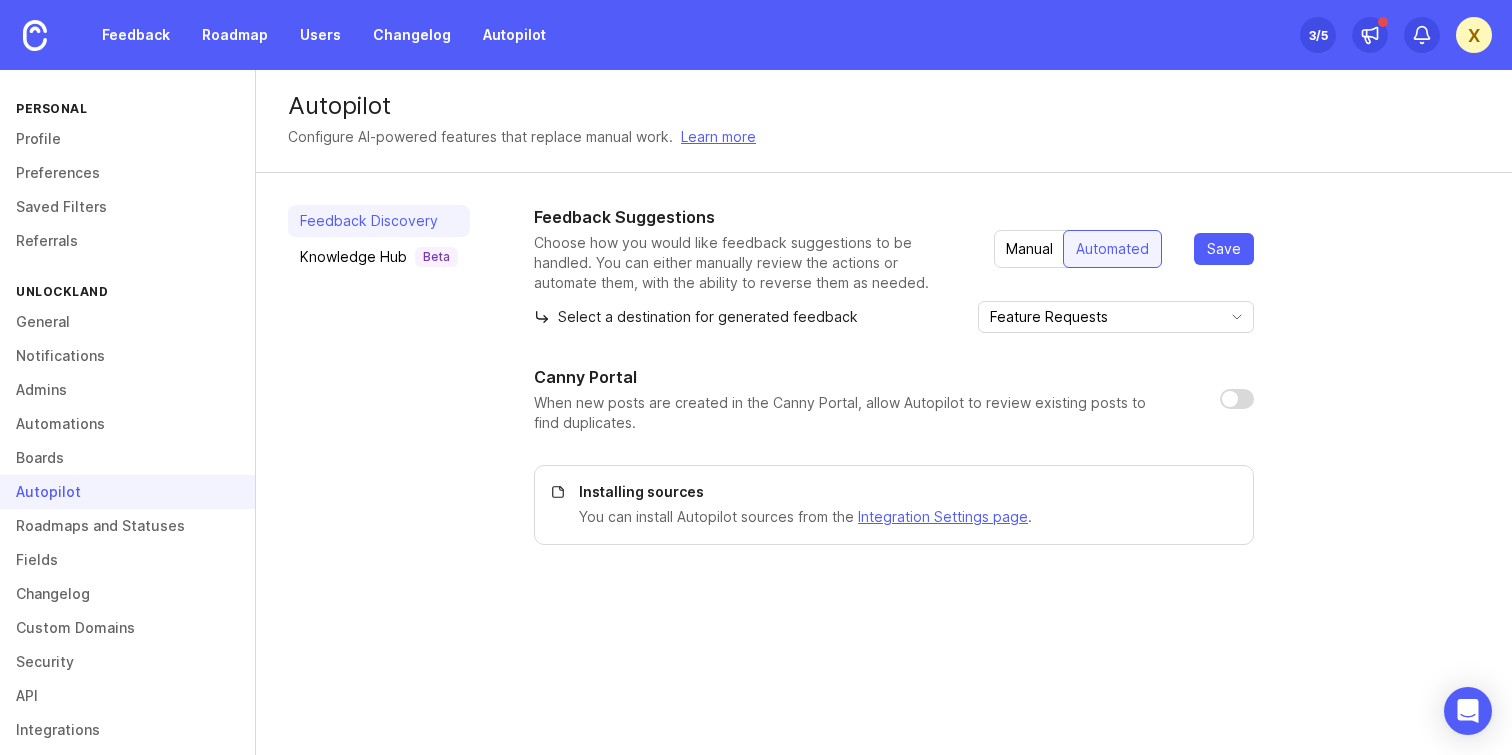 click on "Feedback Suggestions Choose how you would like feedback suggestions to be handled. You can either manually review the actions or automate them, with the ability to reverse them as needed. Manual Automated Save Select a destination for generated feedback Feature Requests Feature Requests Bug Reports integrations Canny Portal When new posts are created in the Canny Portal, allow Autopilot to review existing posts to find duplicates. Installing sources You can install Autopilot sources from the   Integration Settings page ." at bounding box center (1007, 375) 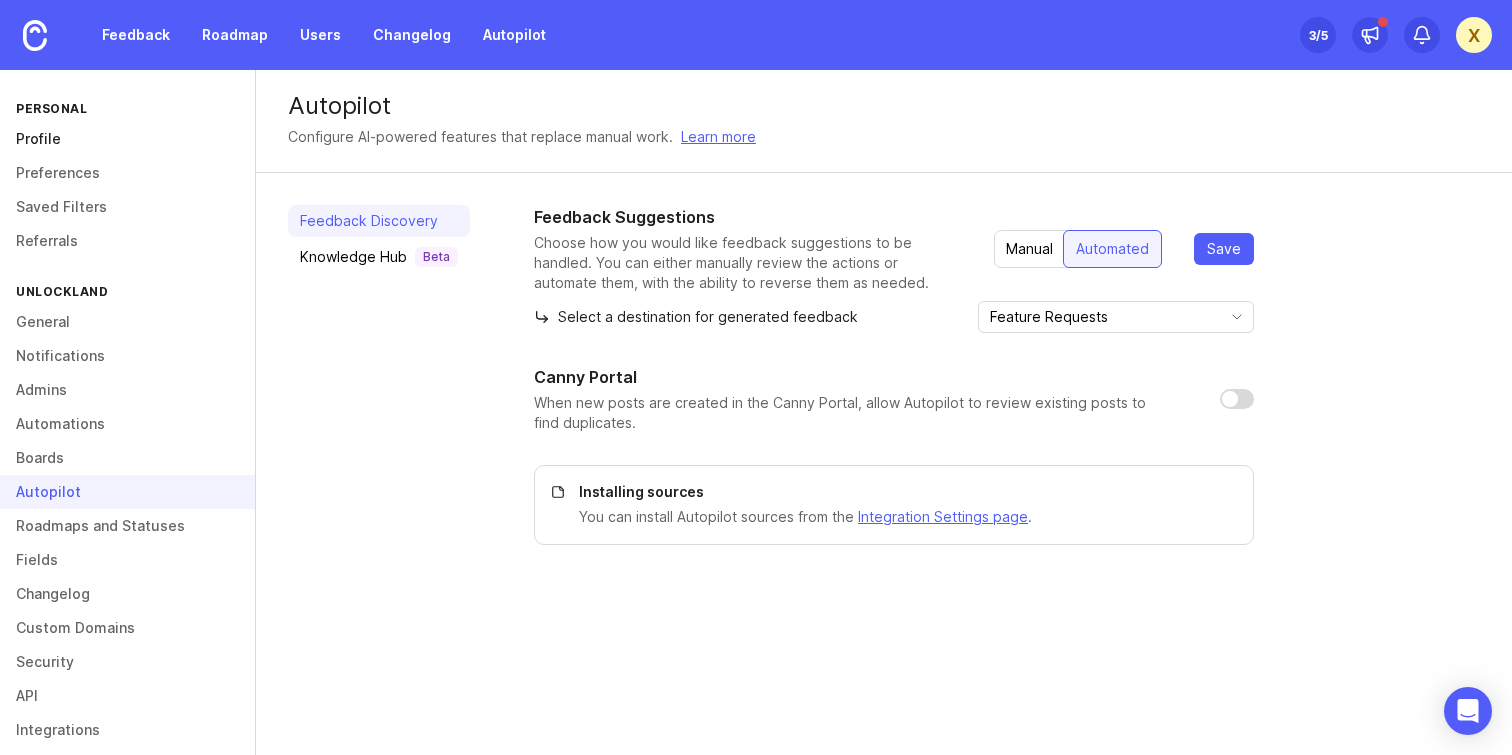 click on "Profile" at bounding box center (127, 139) 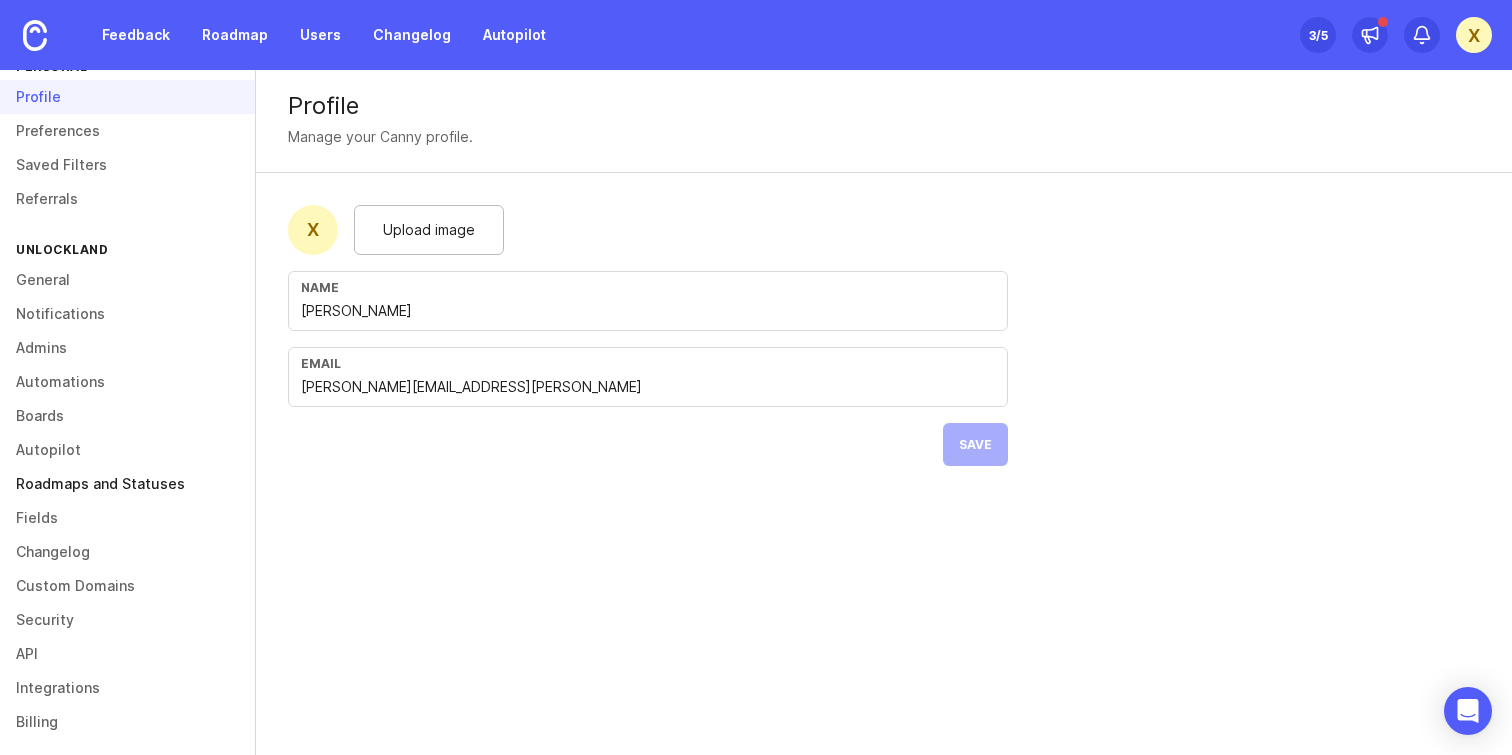 scroll, scrollTop: 51, scrollLeft: 0, axis: vertical 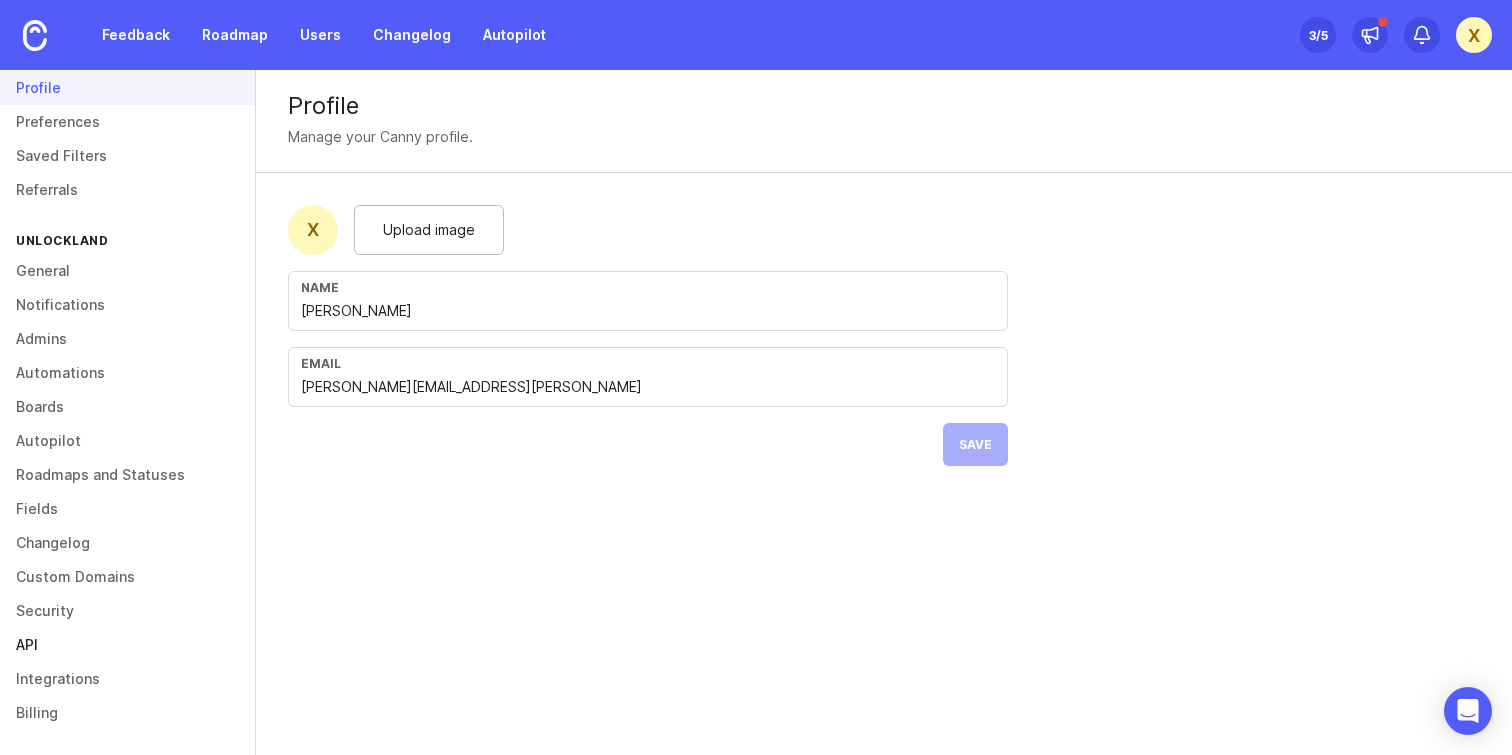 click on "API" at bounding box center (127, 645) 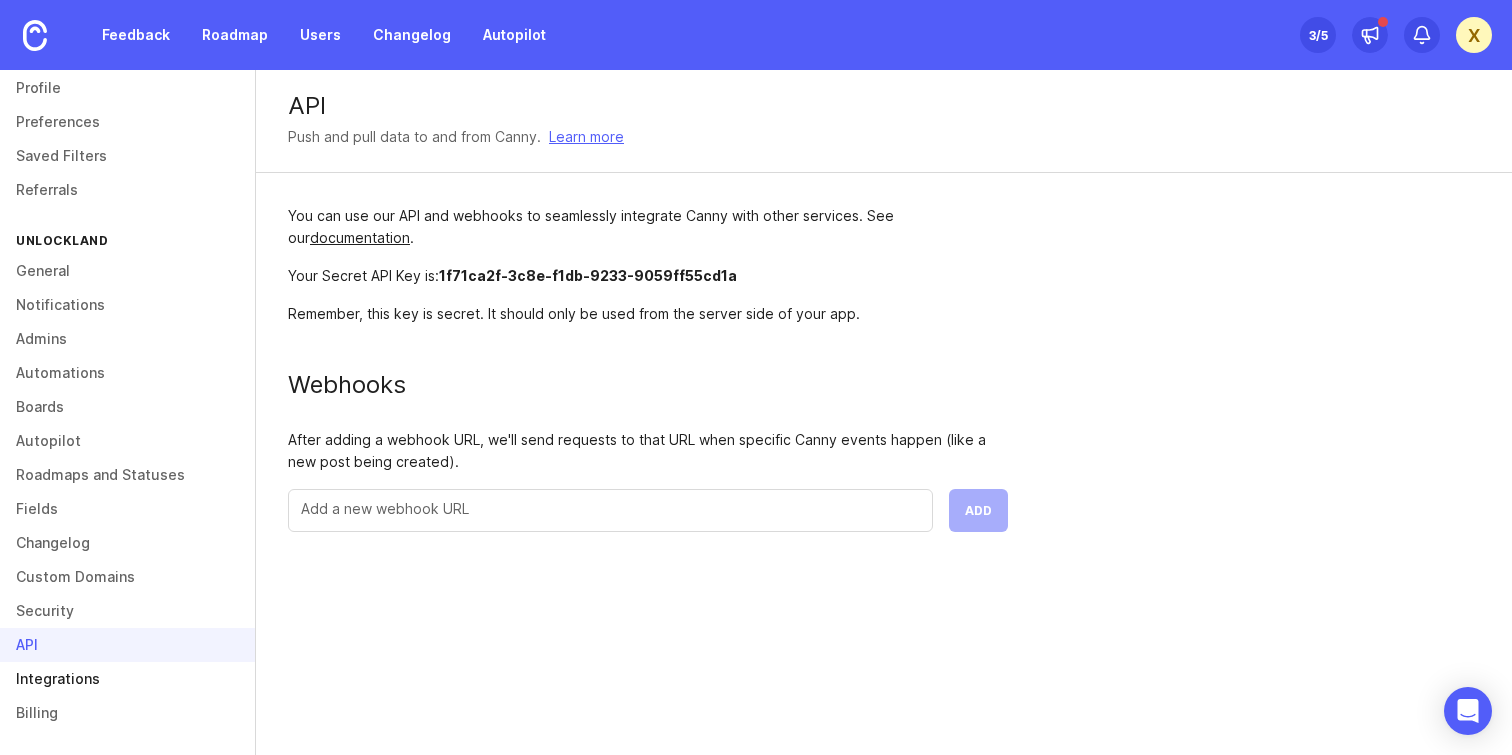 click on "Integrations" at bounding box center (127, 679) 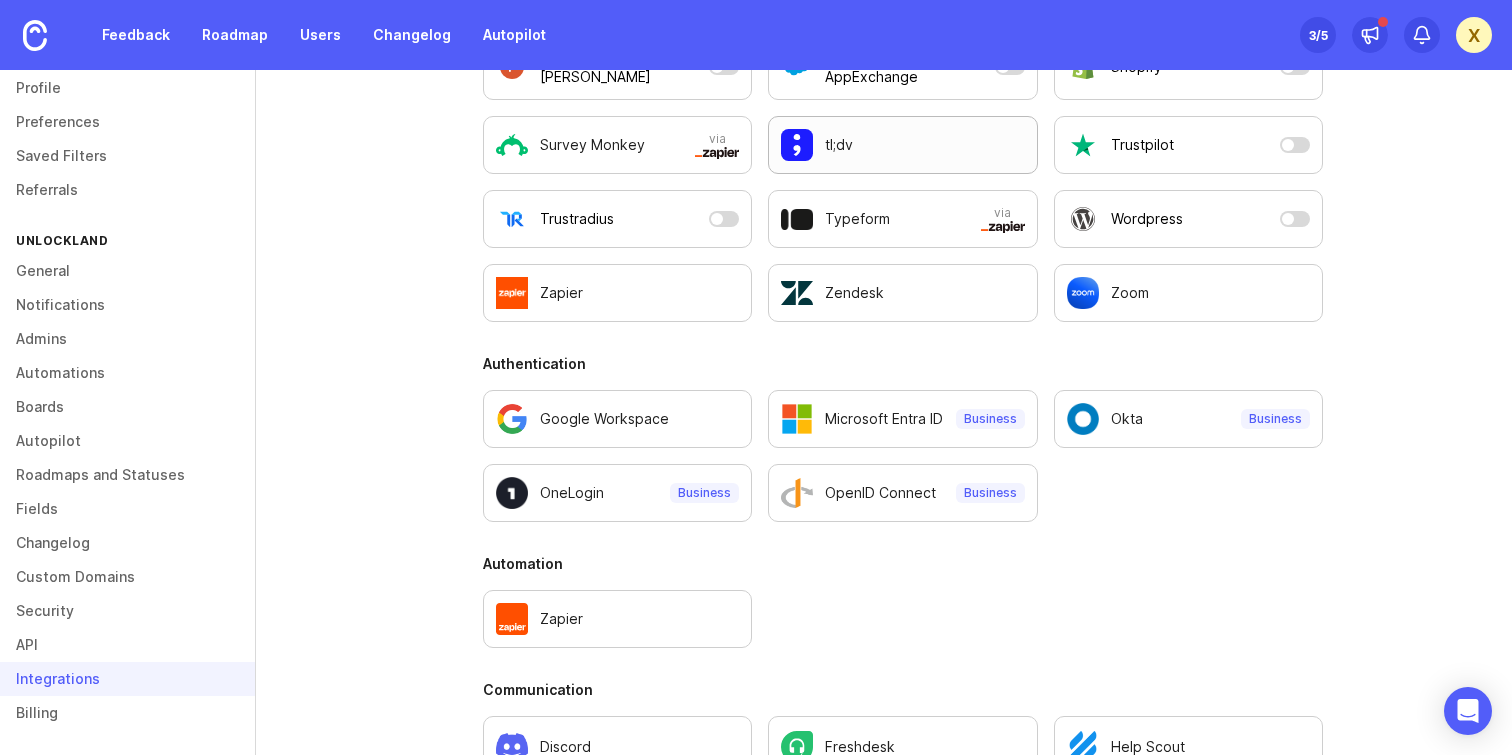 scroll, scrollTop: 661, scrollLeft: 0, axis: vertical 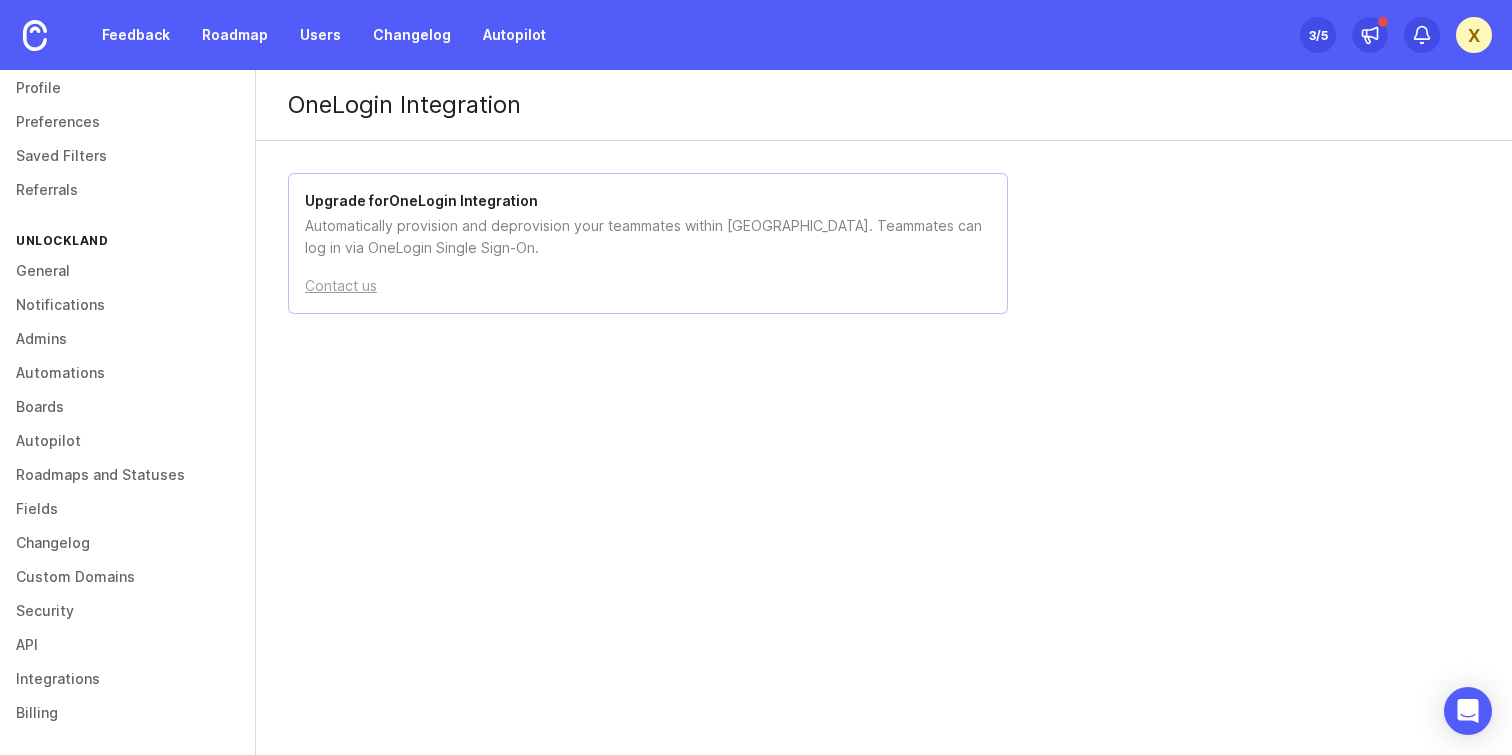 click on "Upgrade for  OneLogin Integration" at bounding box center [648, 201] 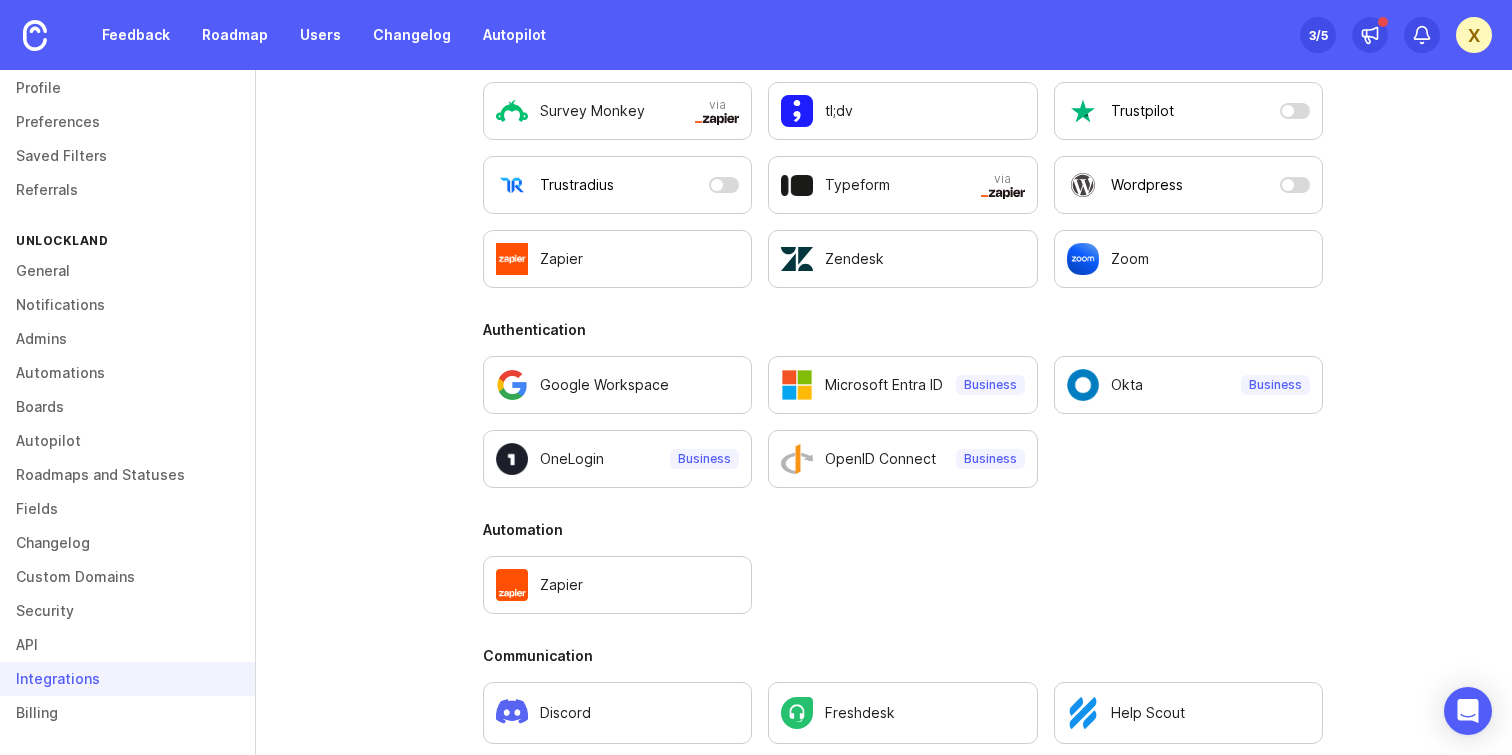 scroll, scrollTop: 698, scrollLeft: 0, axis: vertical 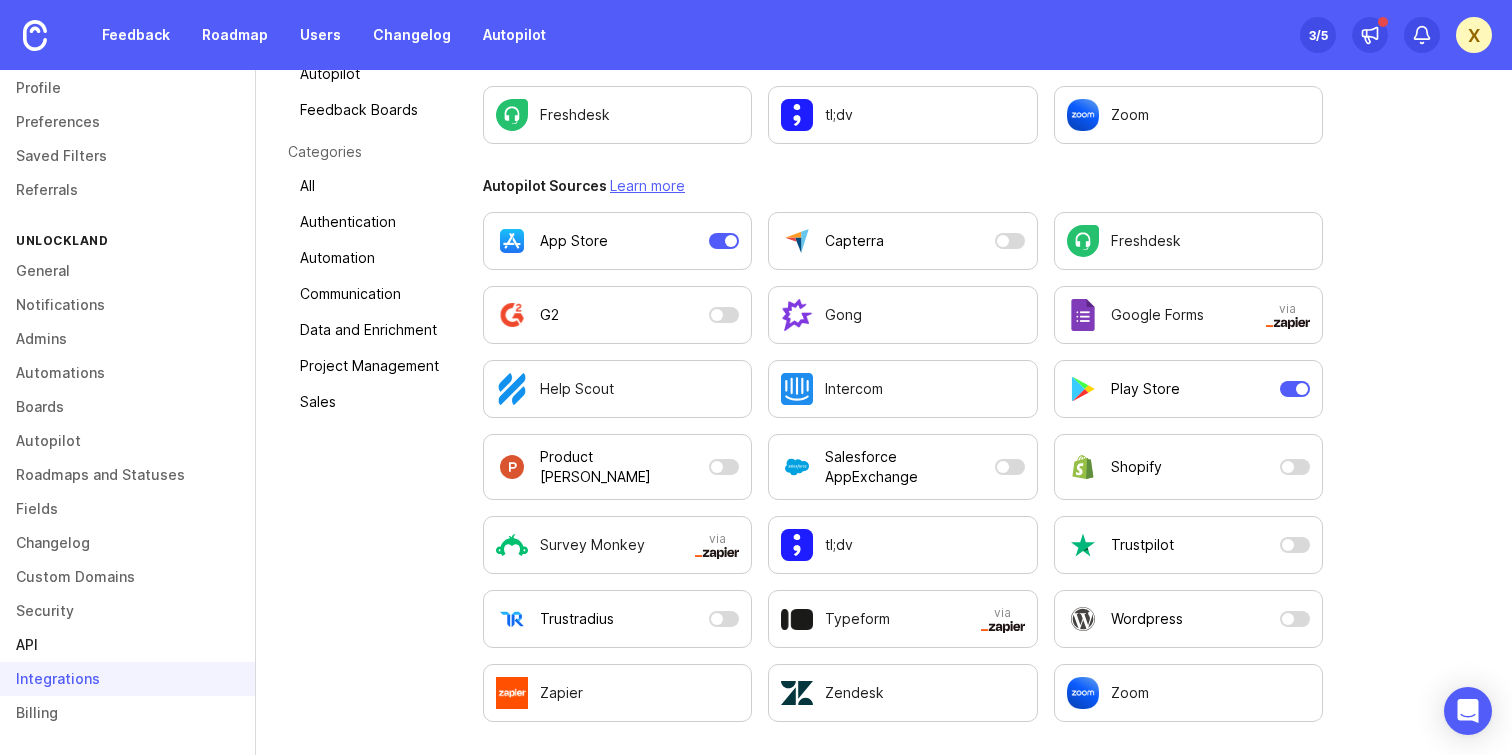 click on "API" at bounding box center (127, 645) 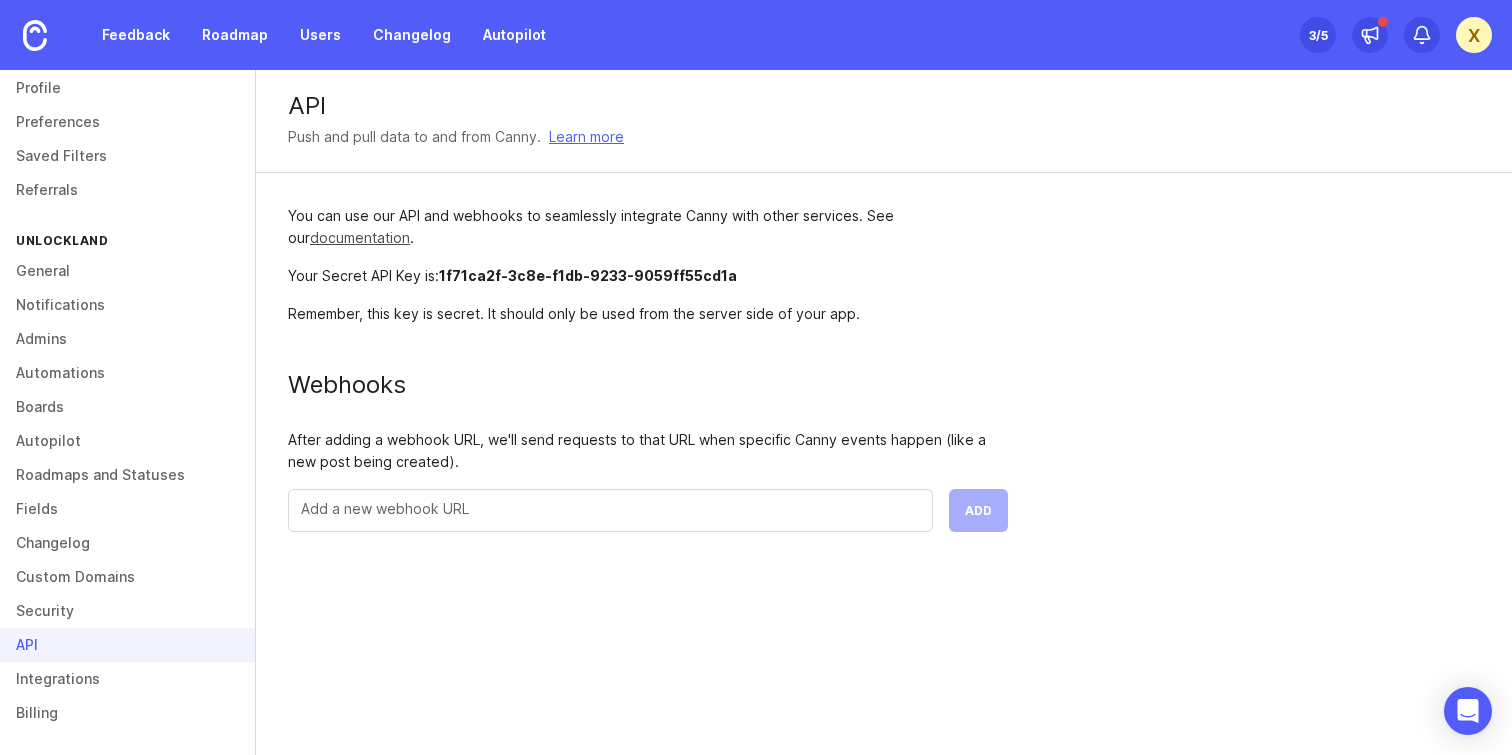 click on "documentation" at bounding box center [360, 237] 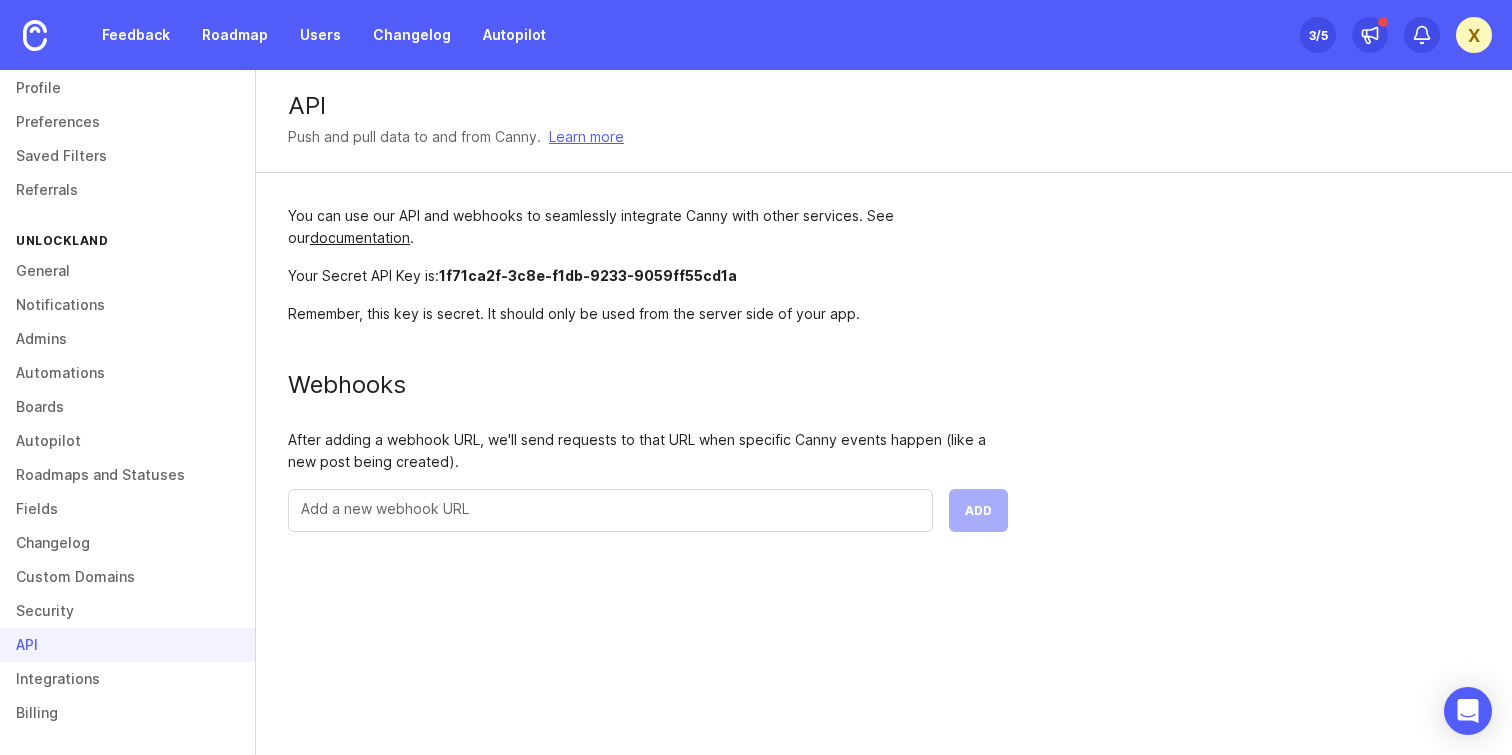 click on "API Push and pull data to and from Canny. Learn more You can use our API and webhooks to seamlessly integrate Canny with other services. See our  documentation . Your Secret API Key is:  1f71ca2f-3c8e-f1db-9233-9059ff55cd1a Remember, this key is secret. It should only be used from the server side of your app. Webhooks After adding a webhook URL, we'll send requests to that URL when specific Canny events happen (like a new post being created). Add" at bounding box center (884, 317) 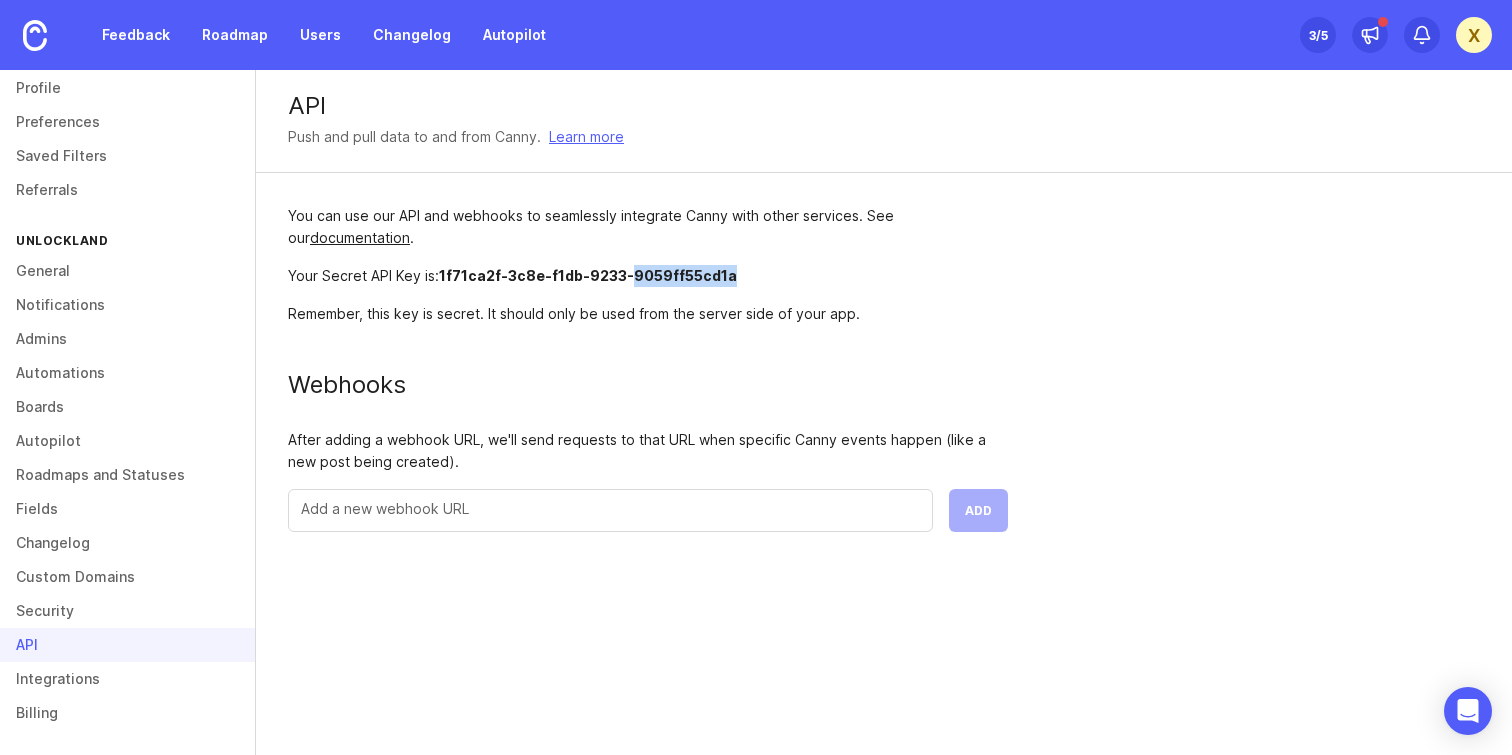 click on "1f71ca2f-3c8e-f1db-9233-9059ff55cd1a" at bounding box center (588, 275) 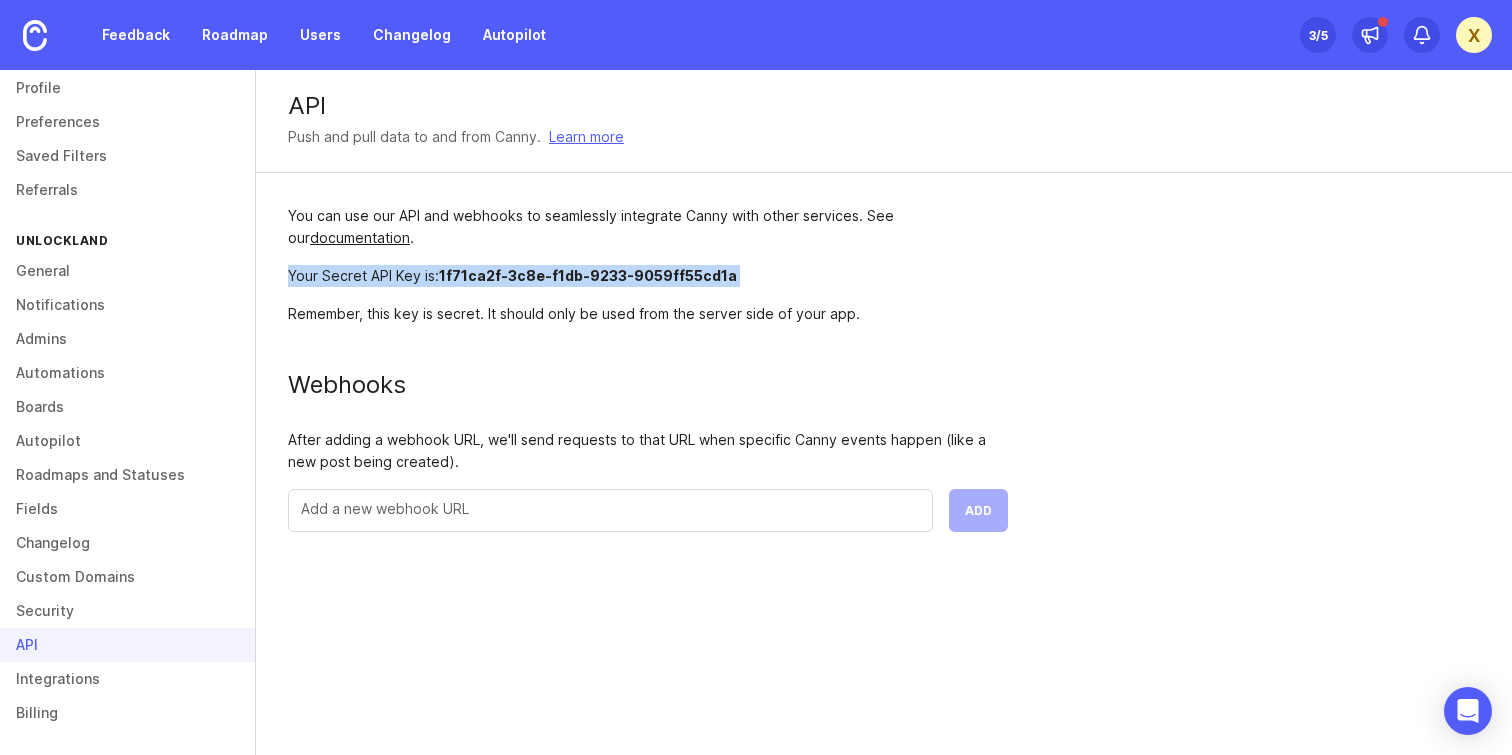 click on "1f71ca2f-3c8e-f1db-9233-9059ff55cd1a" at bounding box center (588, 275) 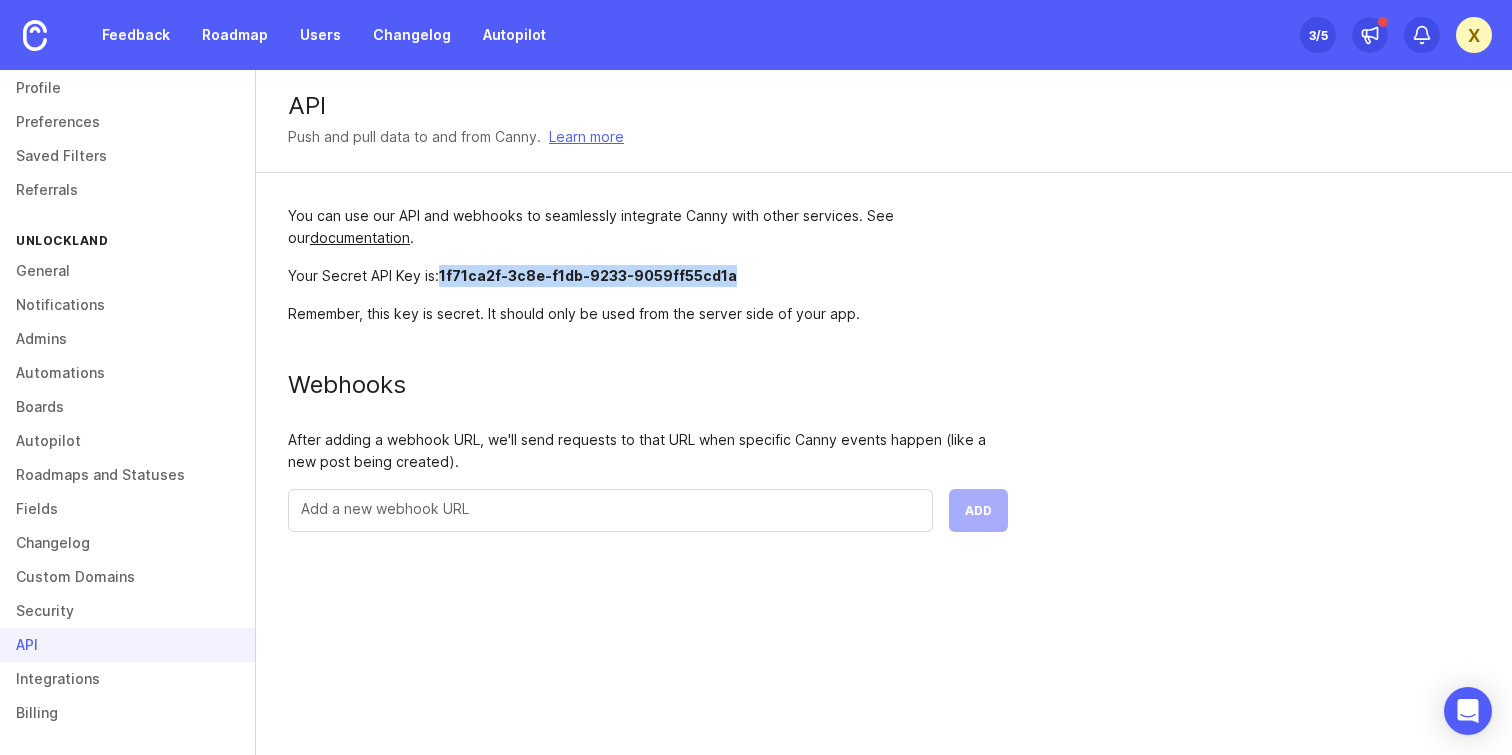 drag, startPoint x: 443, startPoint y: 275, endPoint x: 738, endPoint y: 272, distance: 295.01526 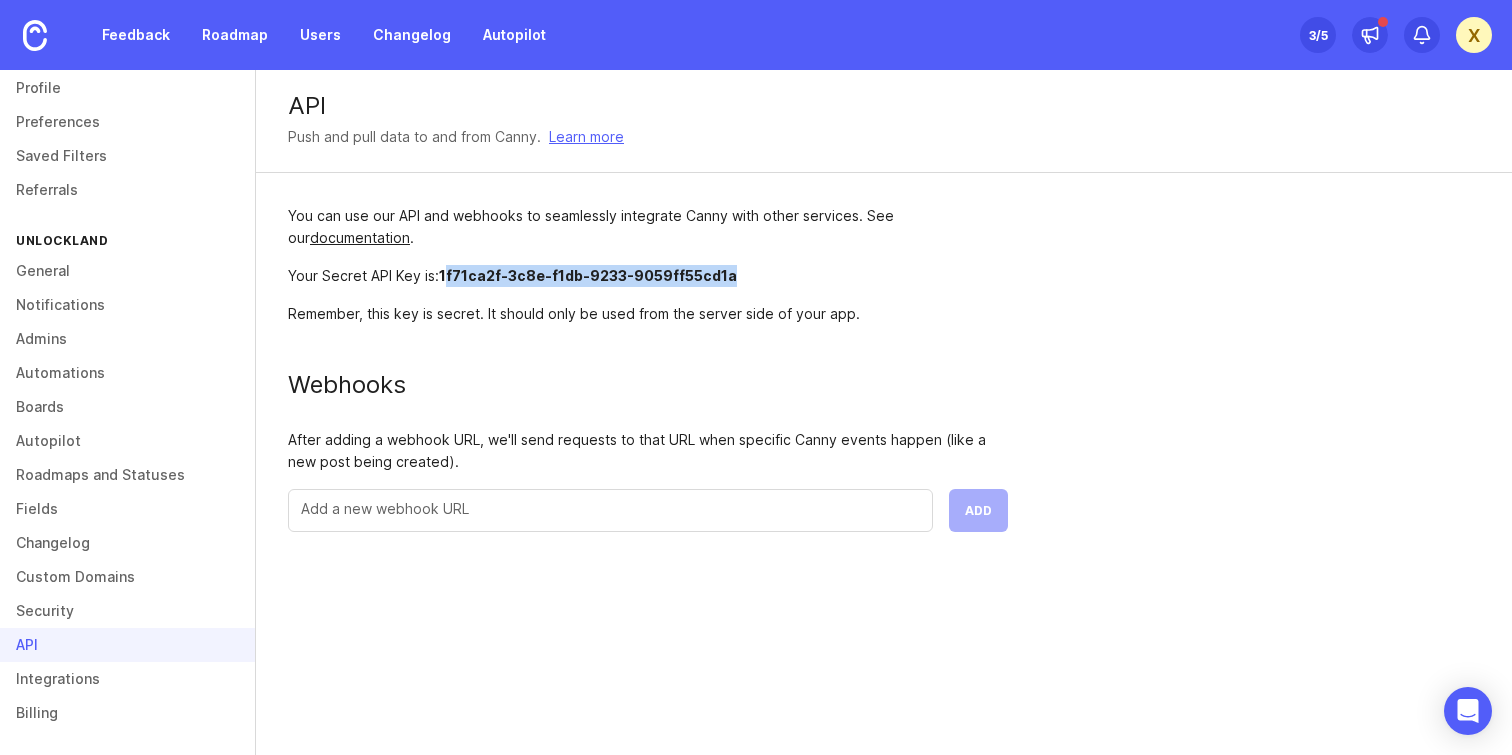 drag, startPoint x: 445, startPoint y: 273, endPoint x: 737, endPoint y: 273, distance: 292 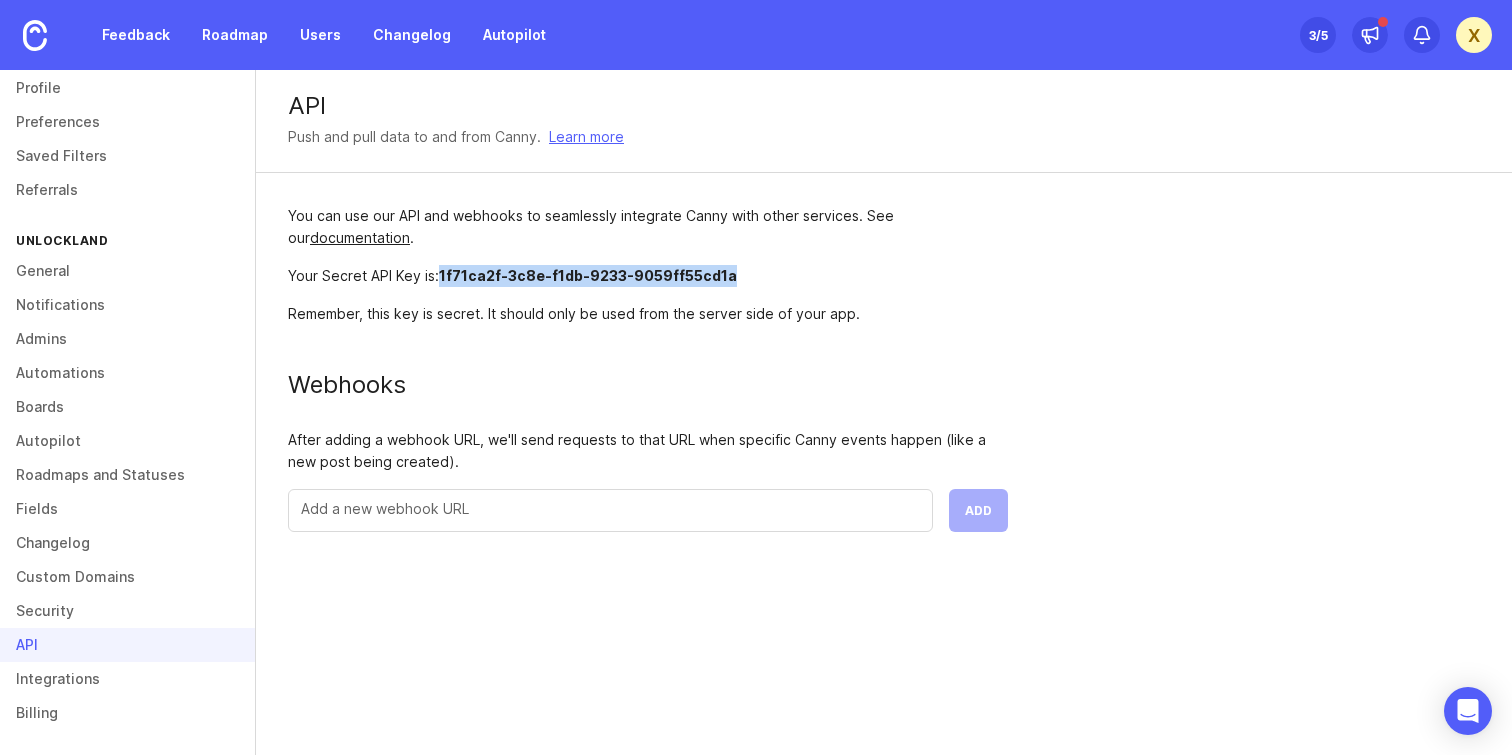 drag, startPoint x: 725, startPoint y: 273, endPoint x: 441, endPoint y: 273, distance: 284 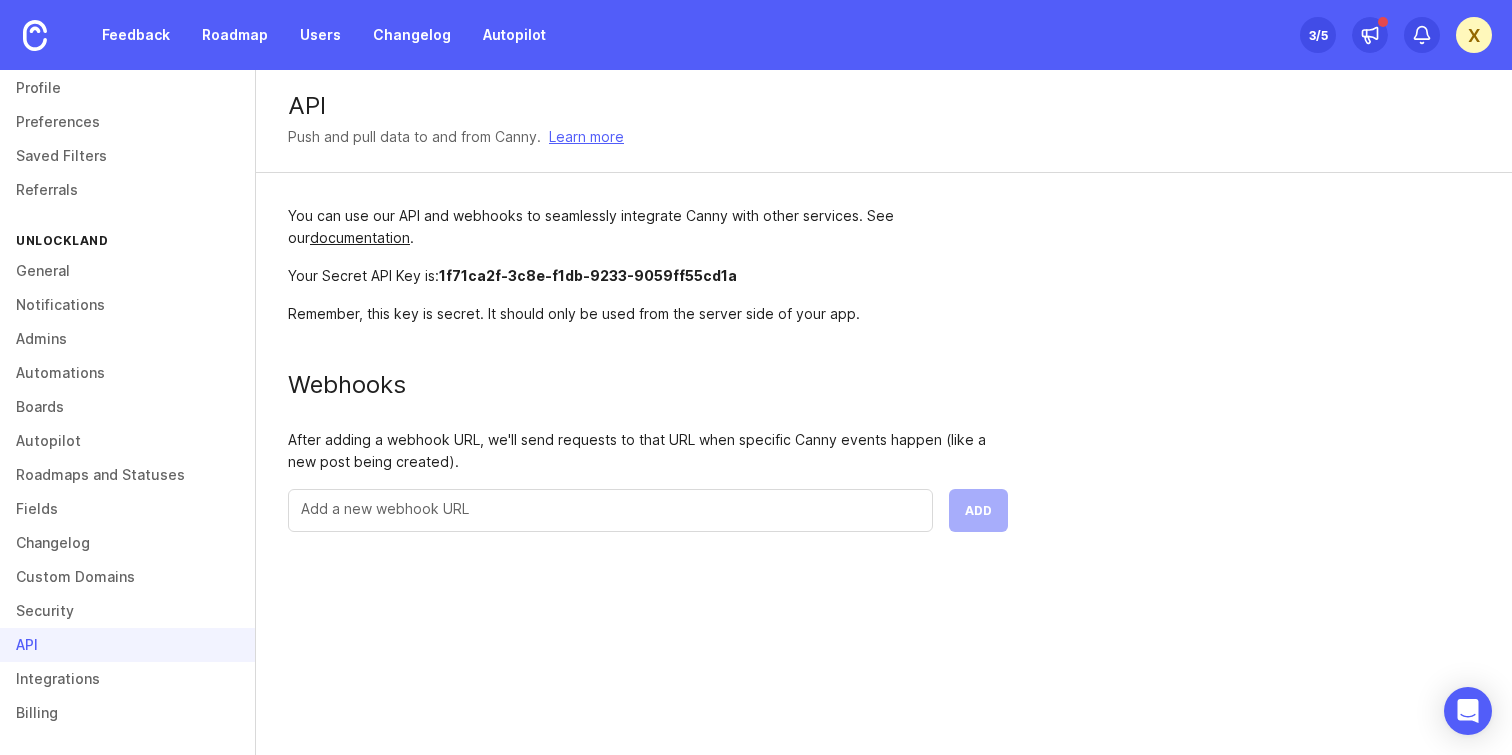 click on "You can use our API and webhooks to seamlessly integrate Canny with other services. See our  documentation ." at bounding box center (648, 227) 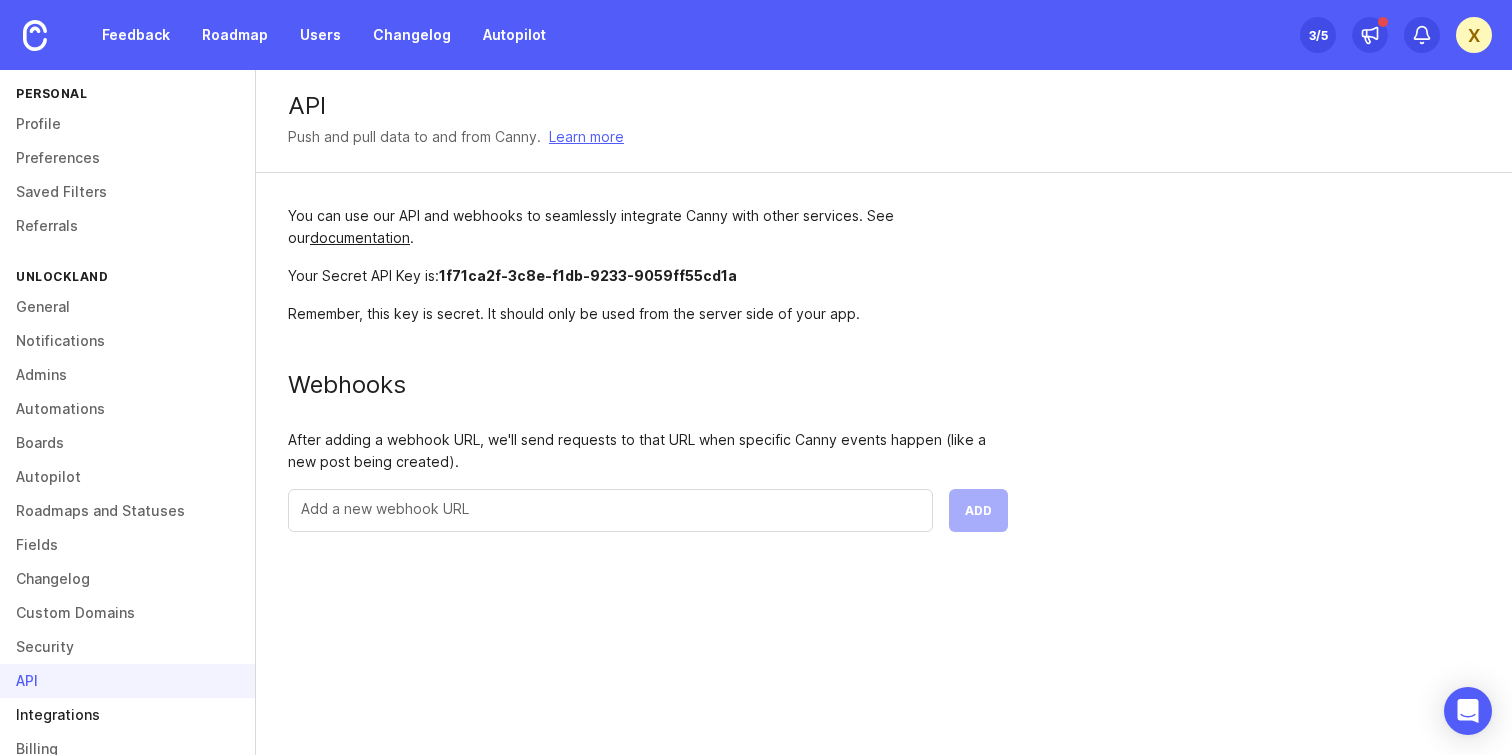 scroll, scrollTop: 51, scrollLeft: 0, axis: vertical 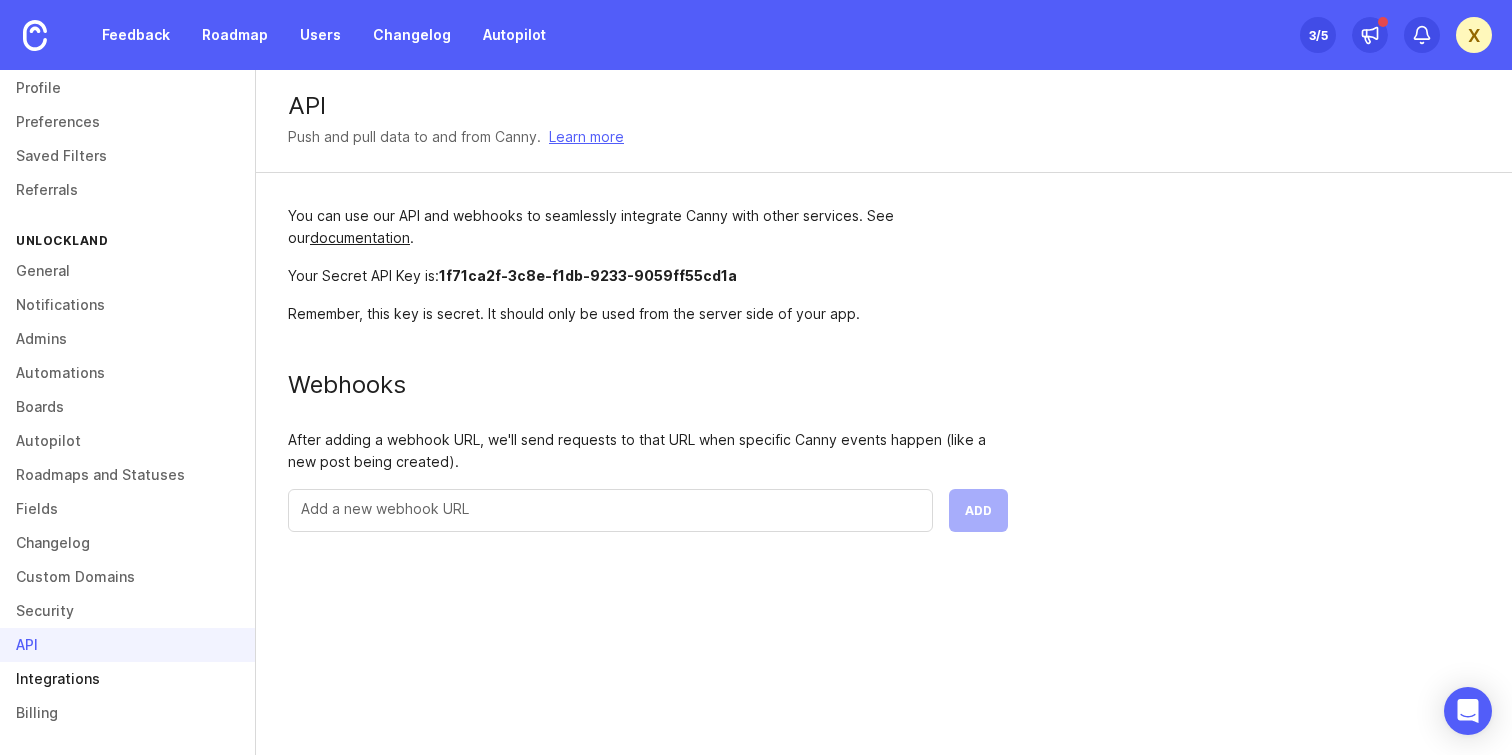click on "Integrations" at bounding box center (127, 679) 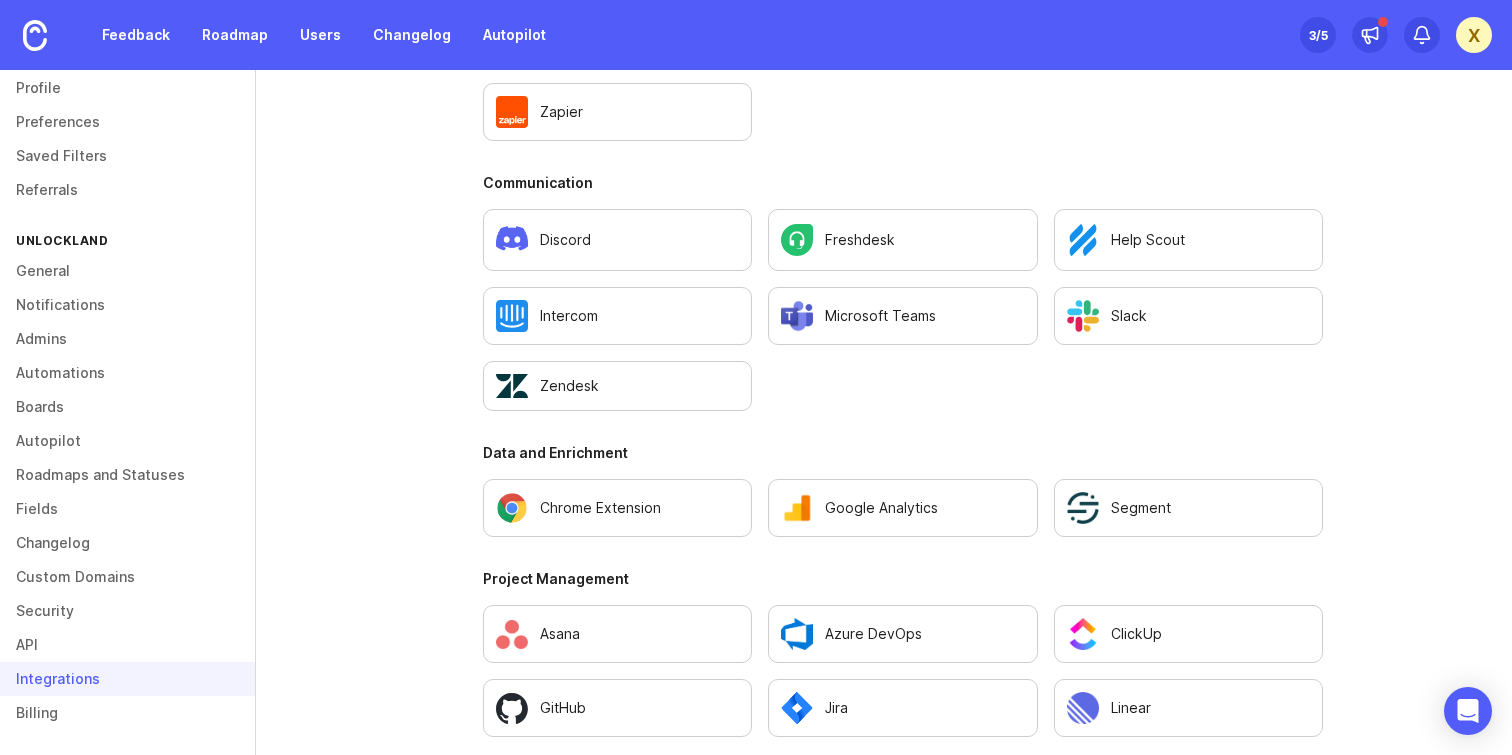scroll, scrollTop: 1168, scrollLeft: 0, axis: vertical 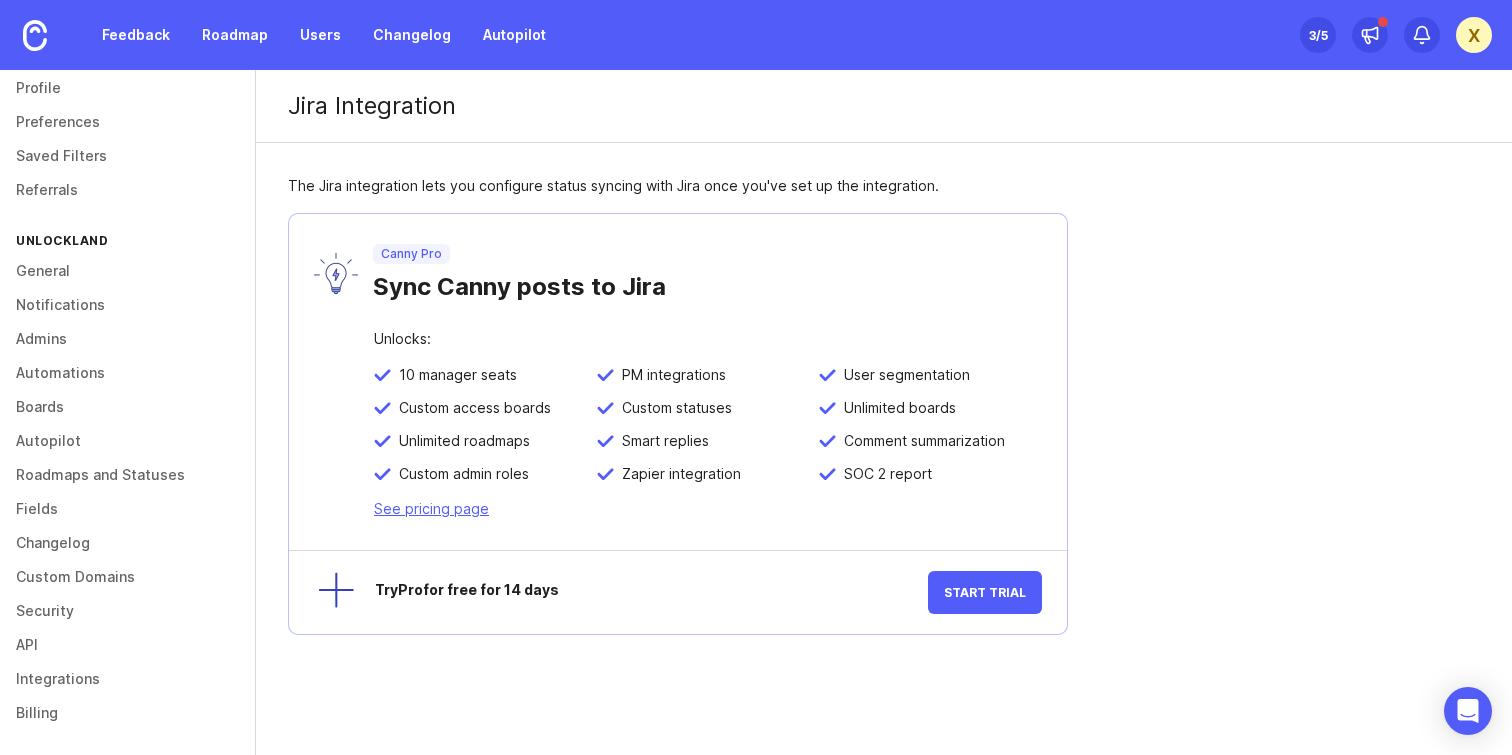 click on "Sync Canny posts to Jira" at bounding box center (707, 283) 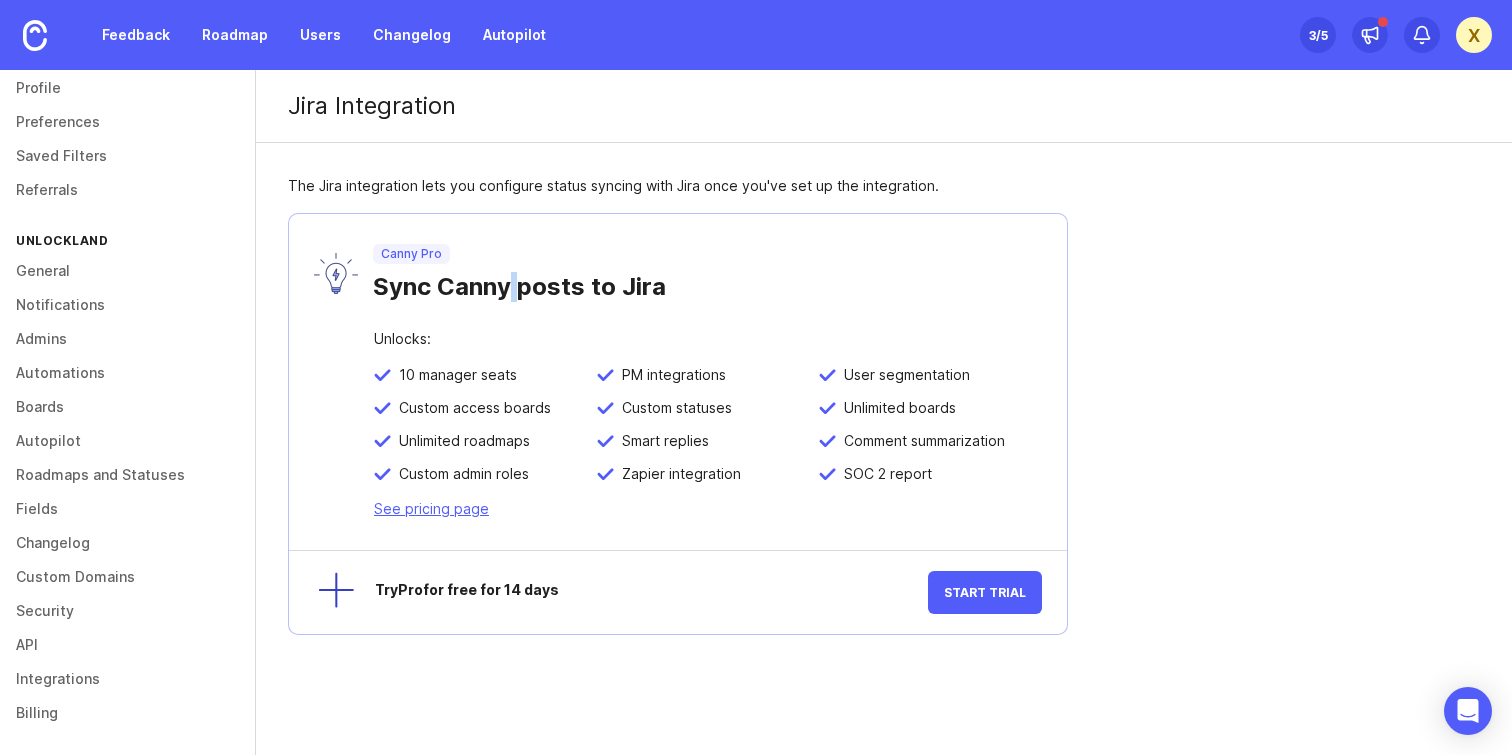 click on "Sync Canny posts to Jira" at bounding box center (707, 283) 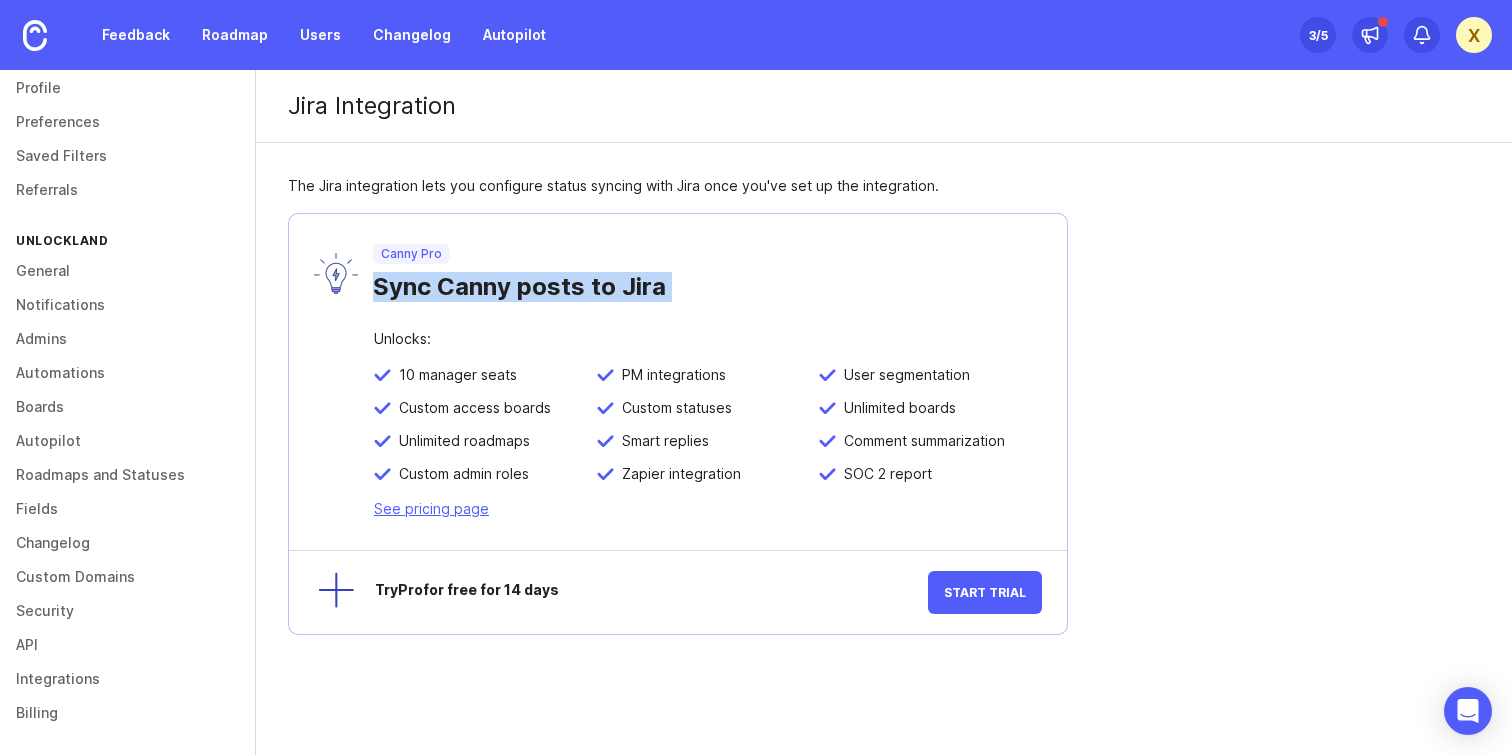 click on "Sync Canny posts to Jira" at bounding box center (707, 283) 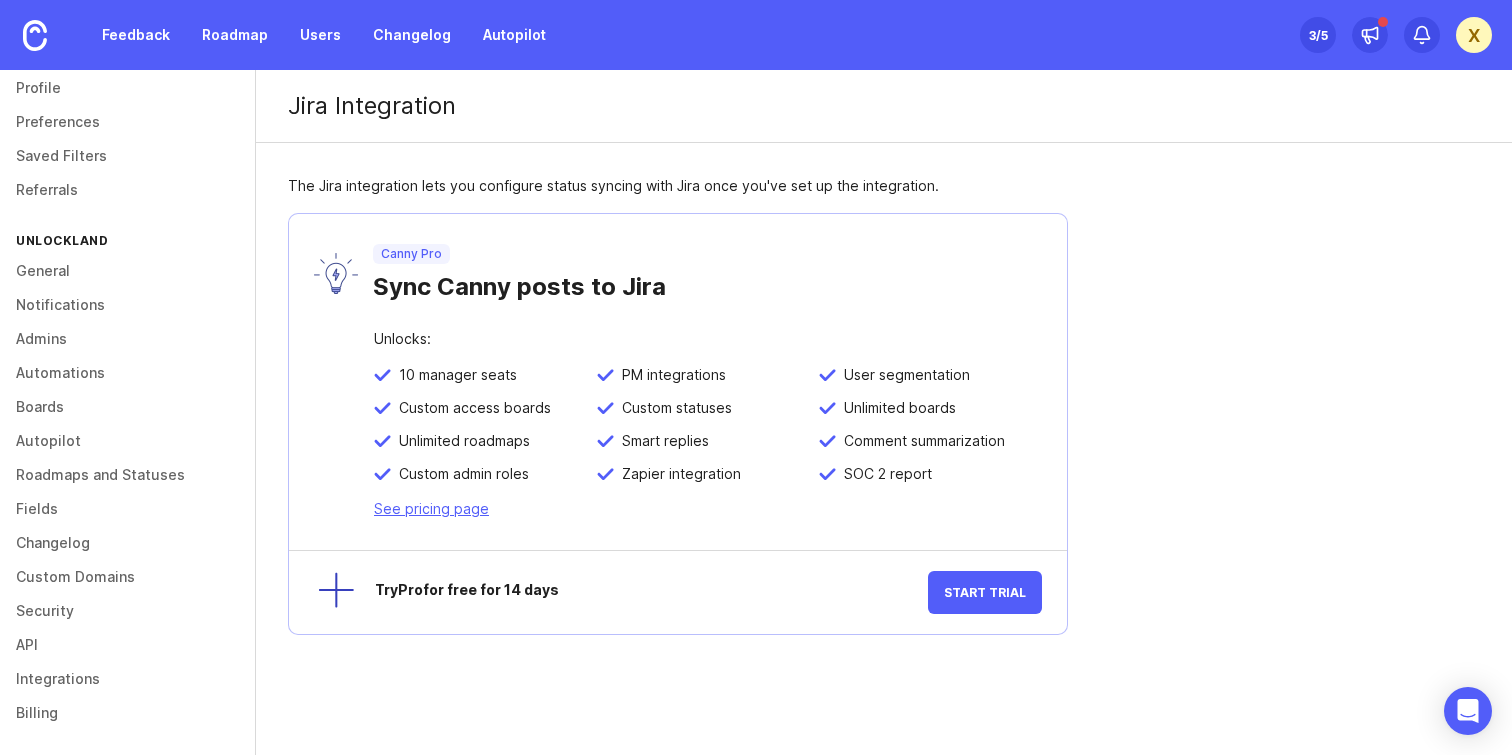 click on "Try  Pro  for free for 14 days" at bounding box center [651, 592] 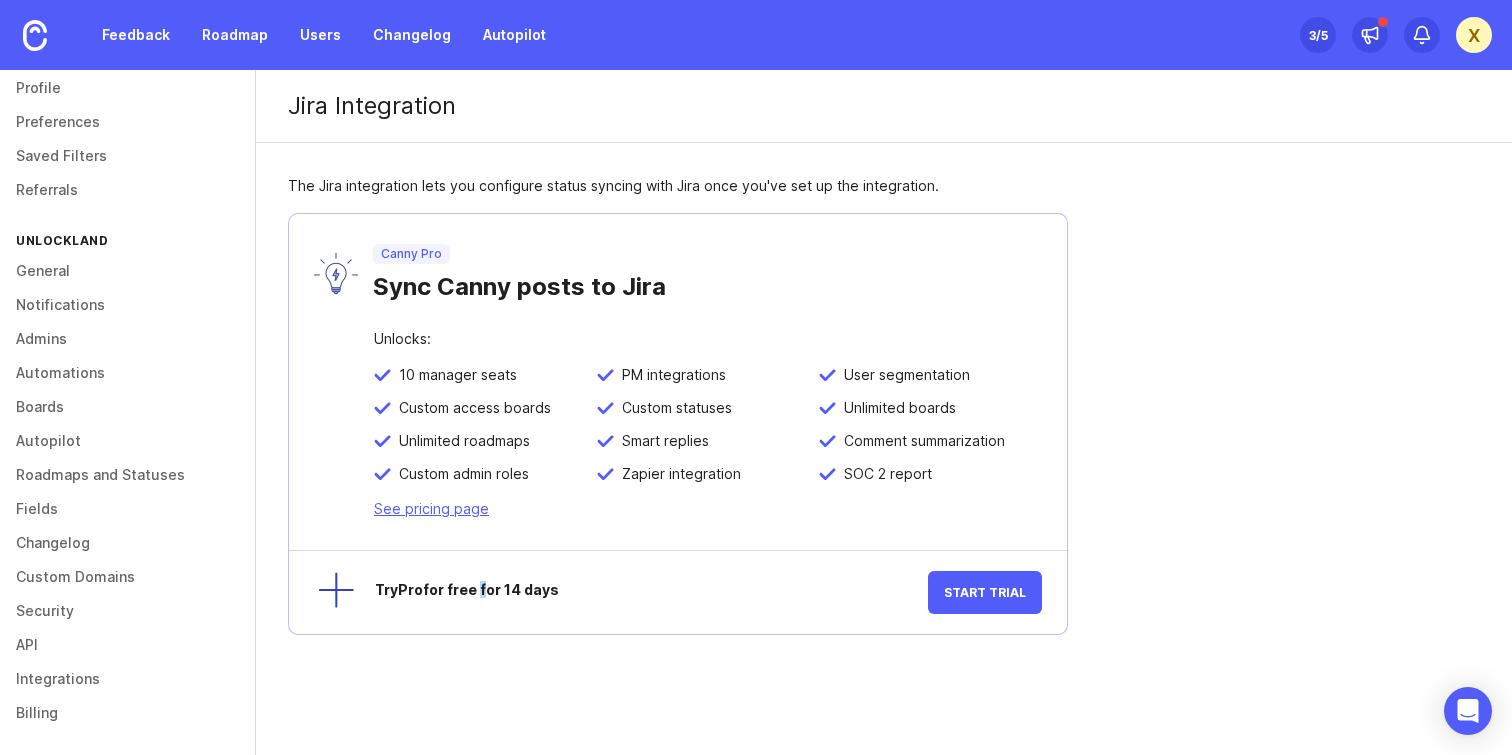 click on "Try  Pro  for free for 14 days" at bounding box center [651, 592] 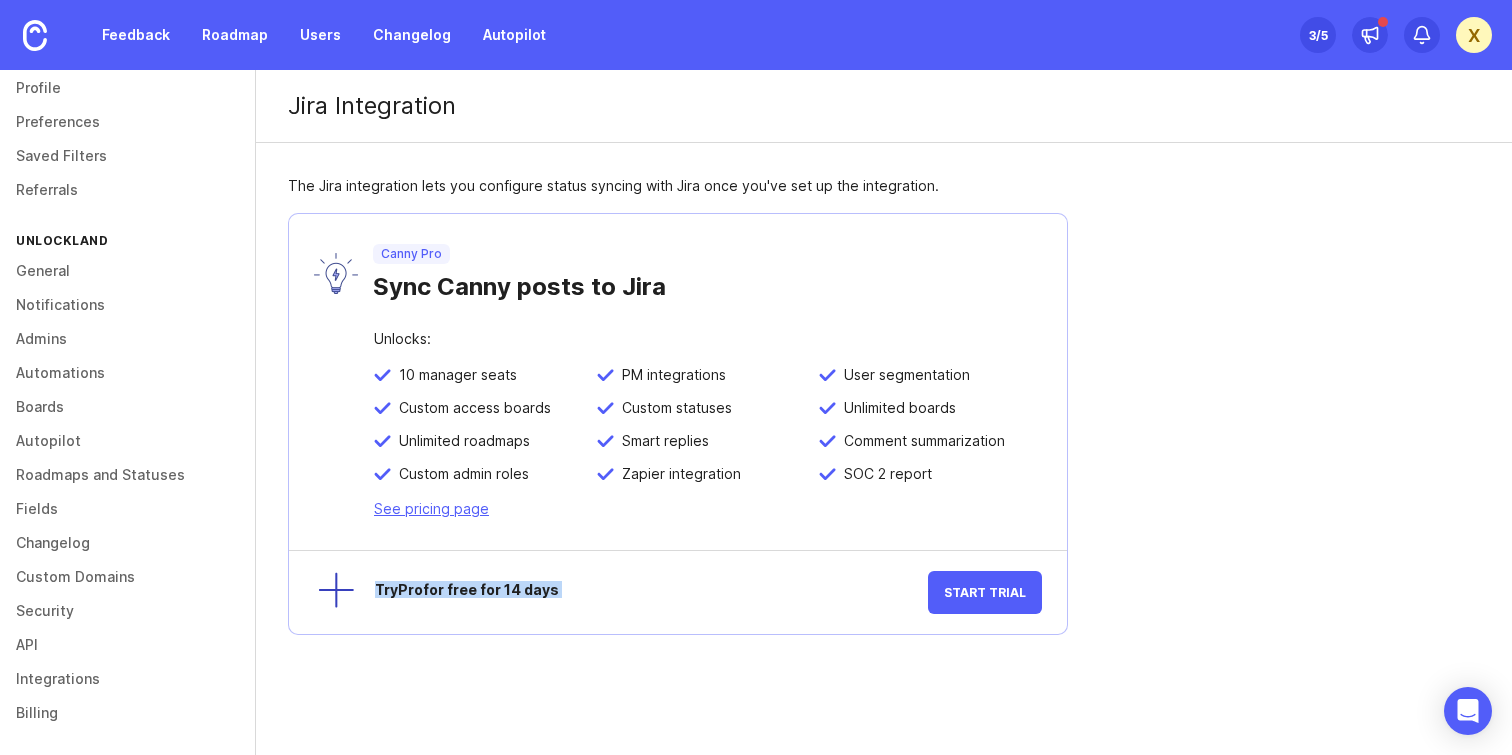 click on "Try  Pro  for free for 14 days" at bounding box center (651, 592) 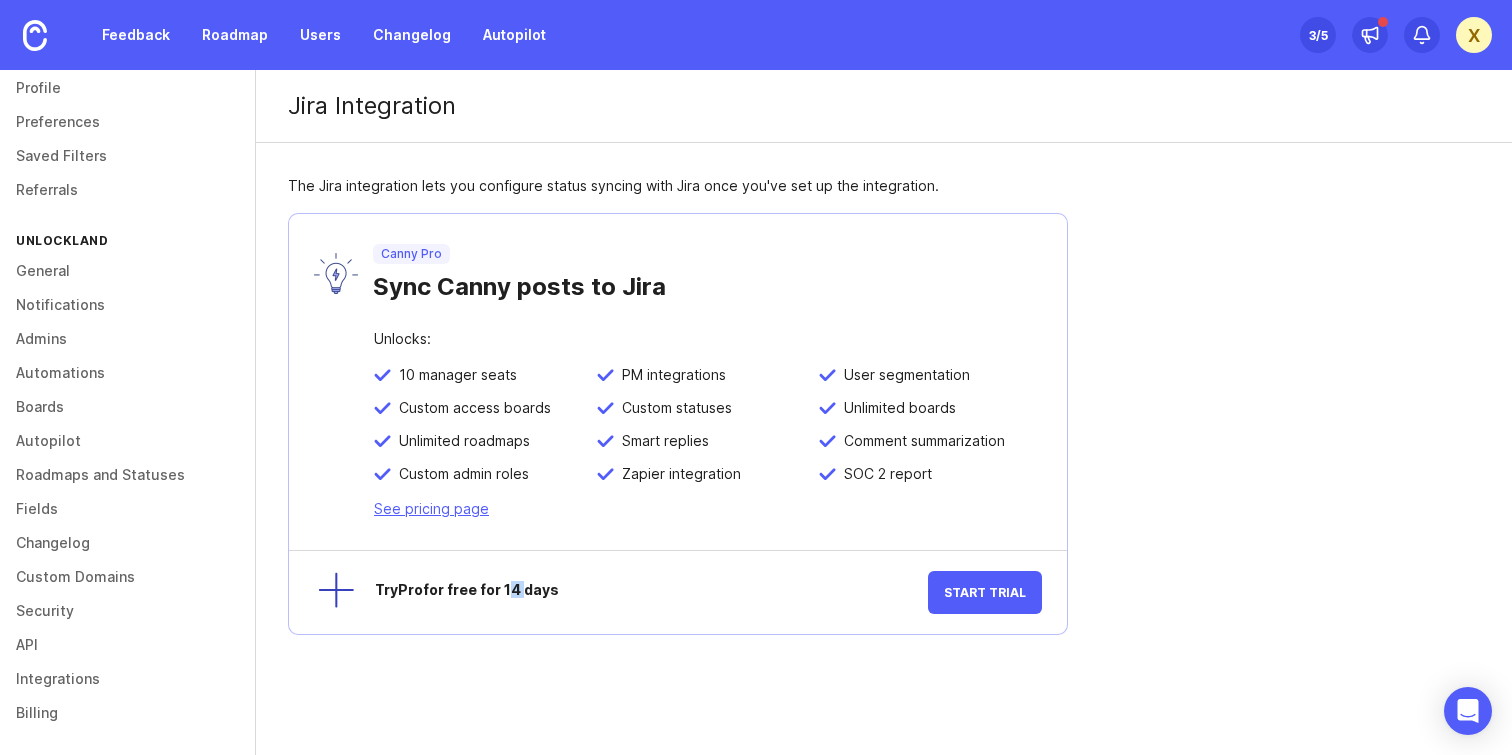 click on "Try  Pro  for free for 14 days" at bounding box center (651, 592) 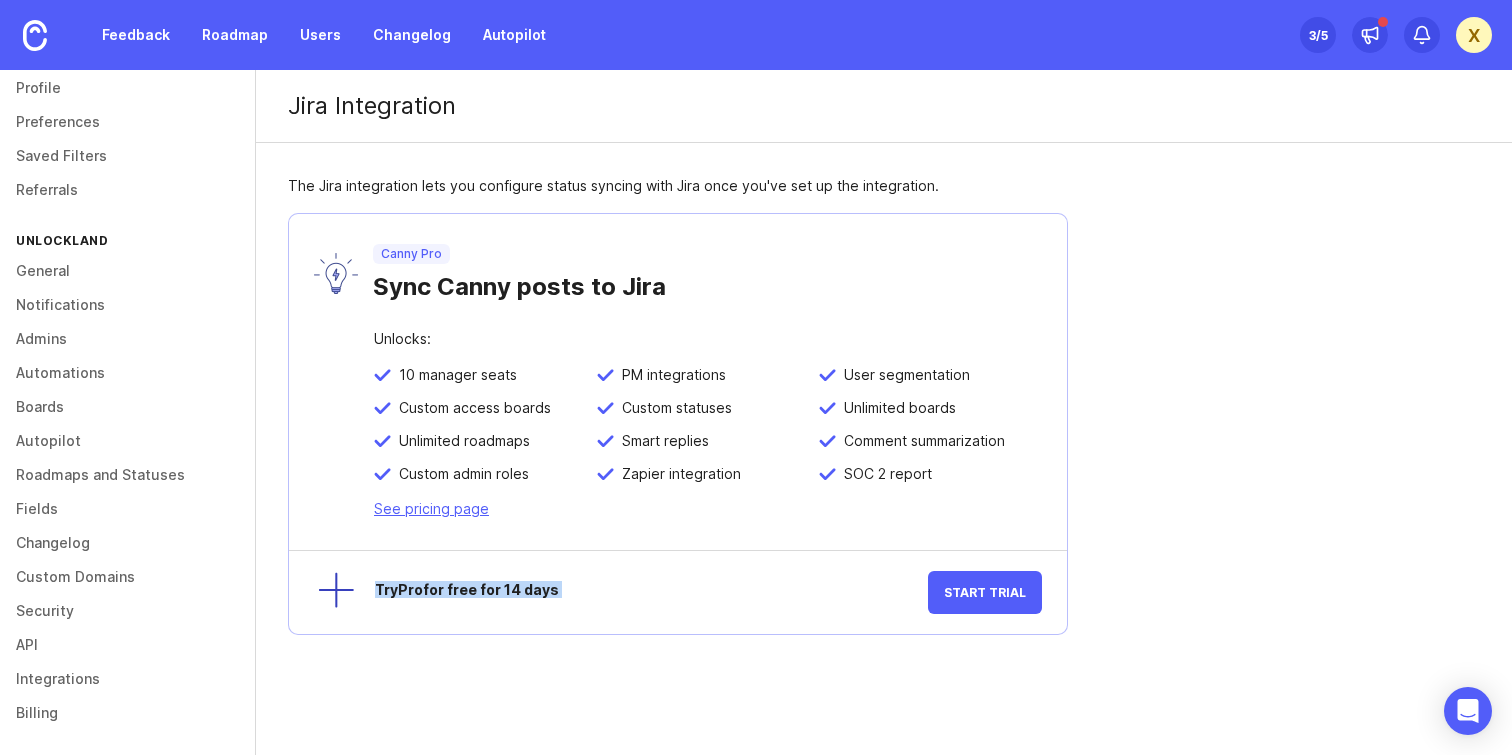 click on "Try  Pro  for free for 14 days" at bounding box center (651, 592) 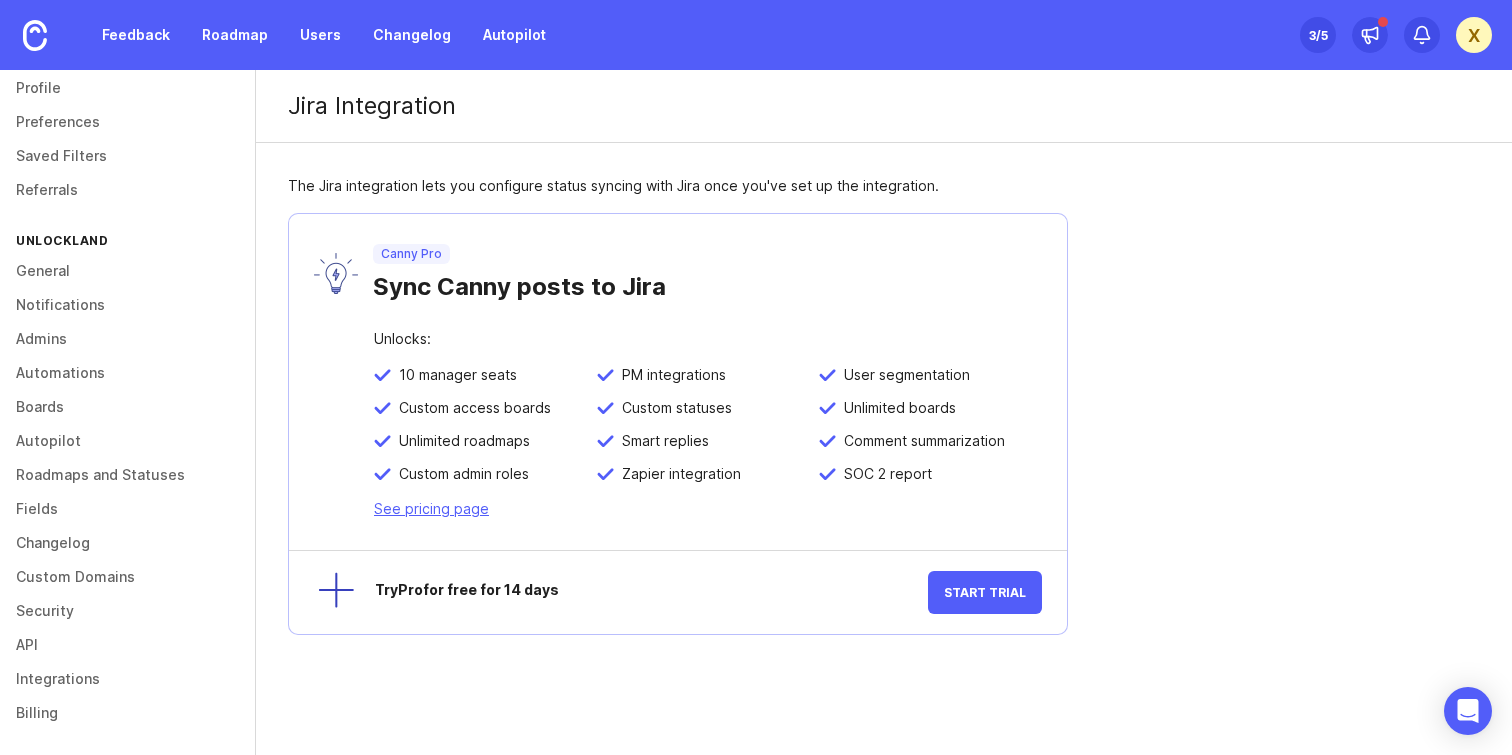 click on "Jira Integration The Jira integration lets you configure status syncing with Jira once you've set up the integration. Canny Pro Sync Canny posts to Jira Unlocks: 10 manager seats PM integrations User segmentation Custom access boards Custom statuses Unlimited boards Unlimited roadmaps Smart replies Comment summarization Custom admin roles Zapier integration SOC 2 report See pricing page Try  Pro  for free for 14 days Start Trial" at bounding box center [884, 368] 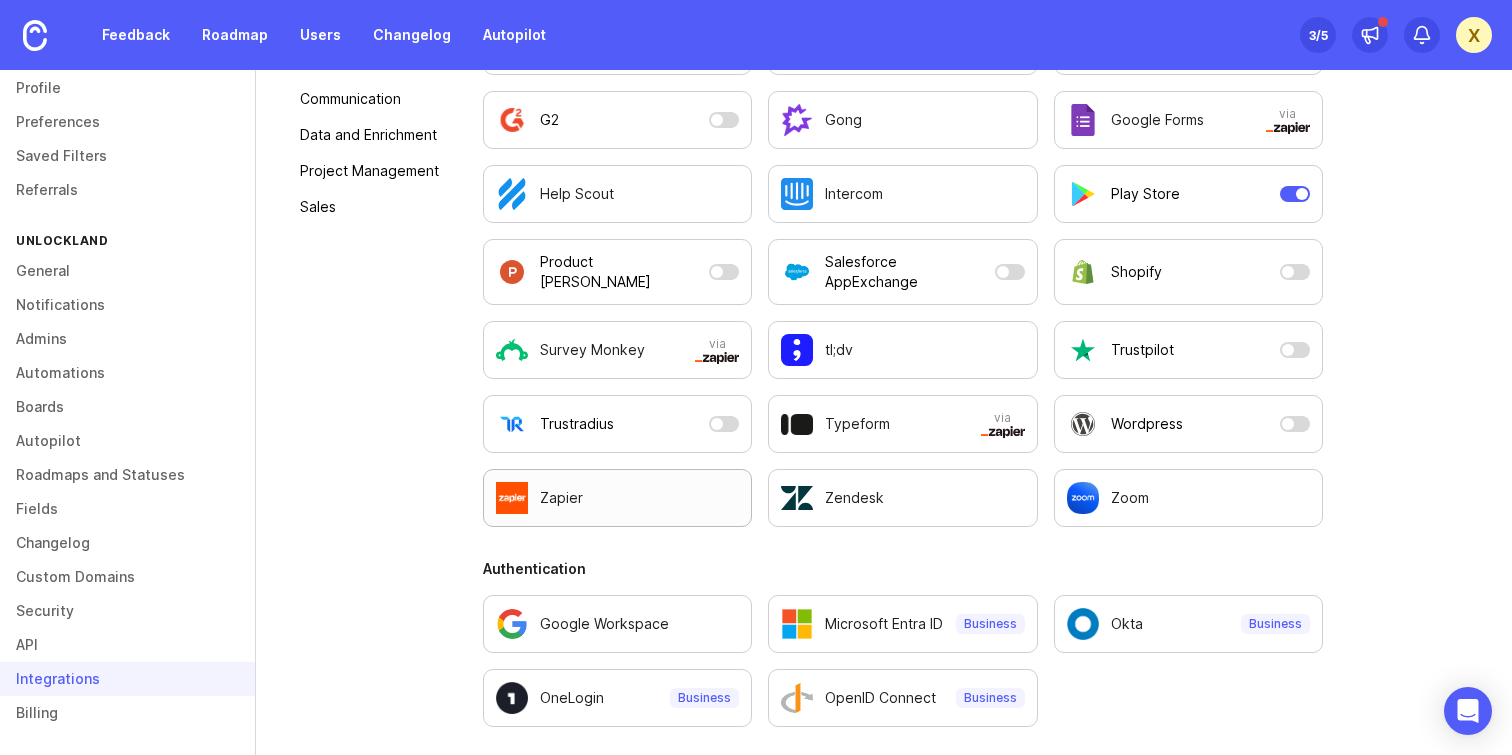 scroll, scrollTop: 435, scrollLeft: 0, axis: vertical 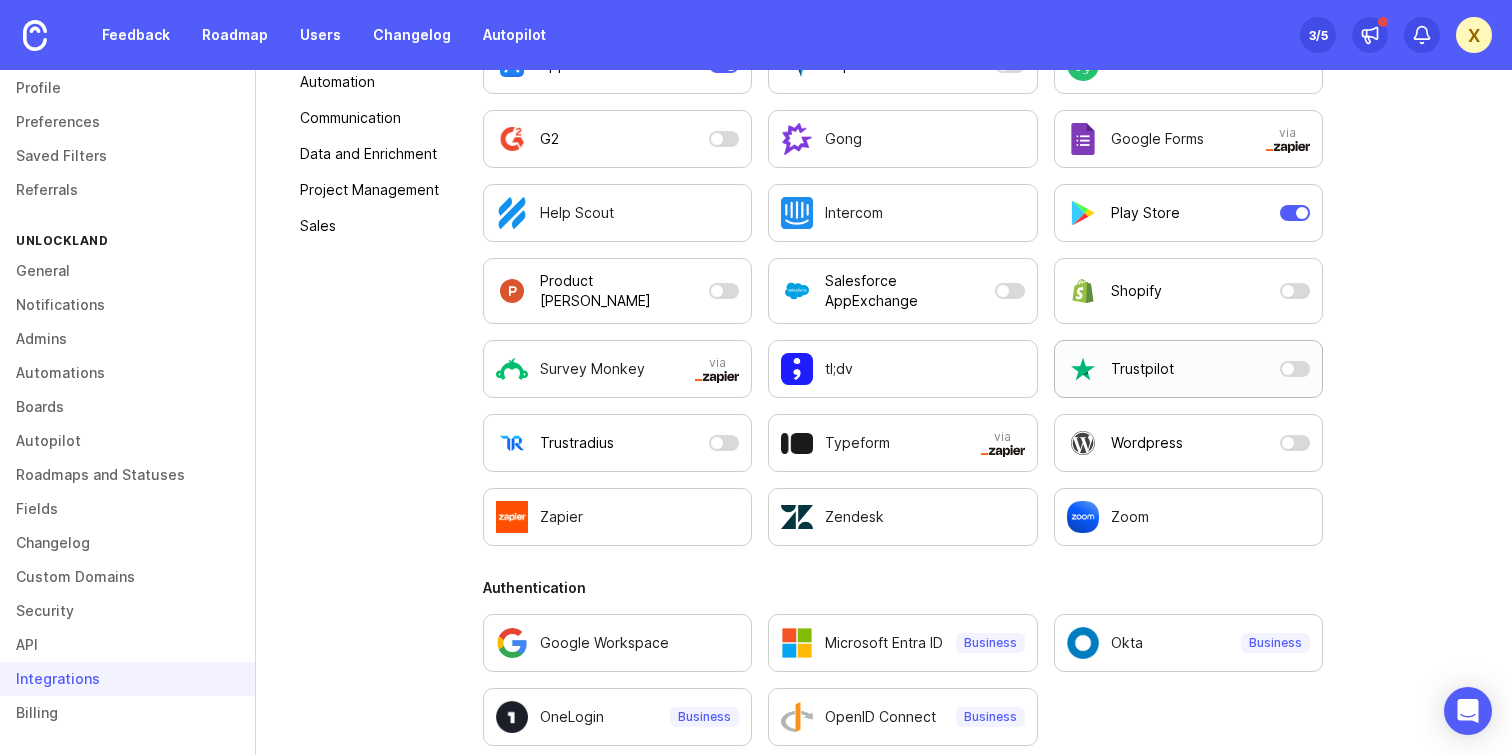 click on "Trustpilot" at bounding box center [1169, 369] 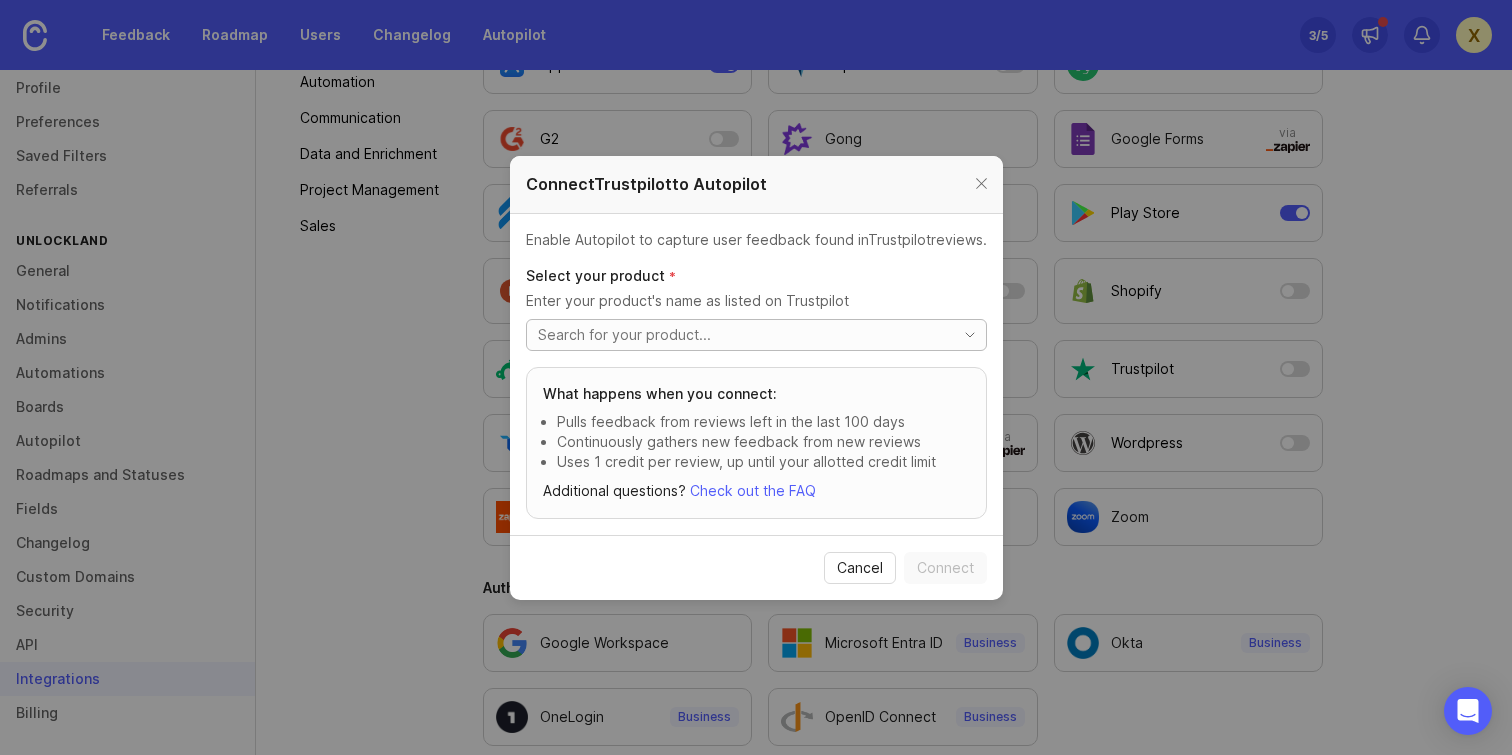 click 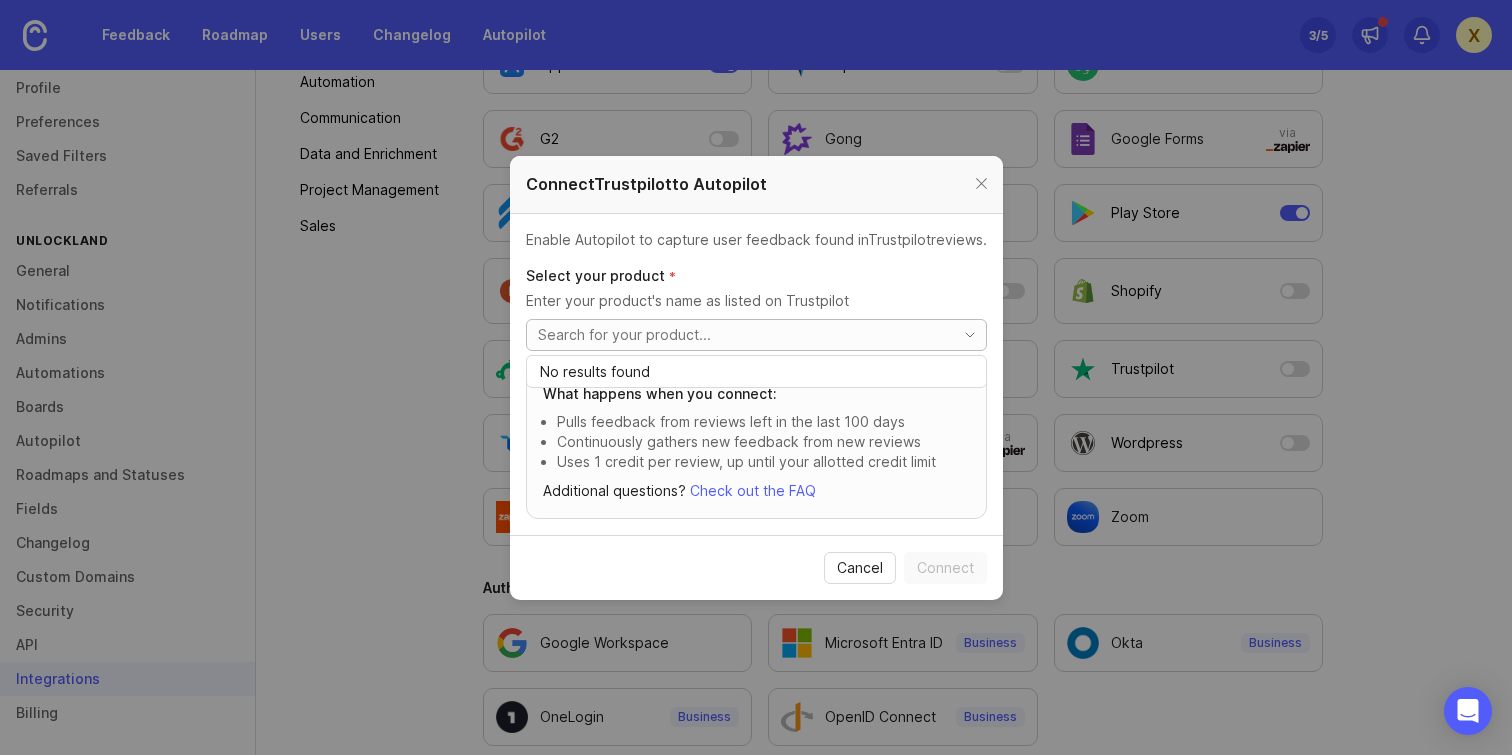 click 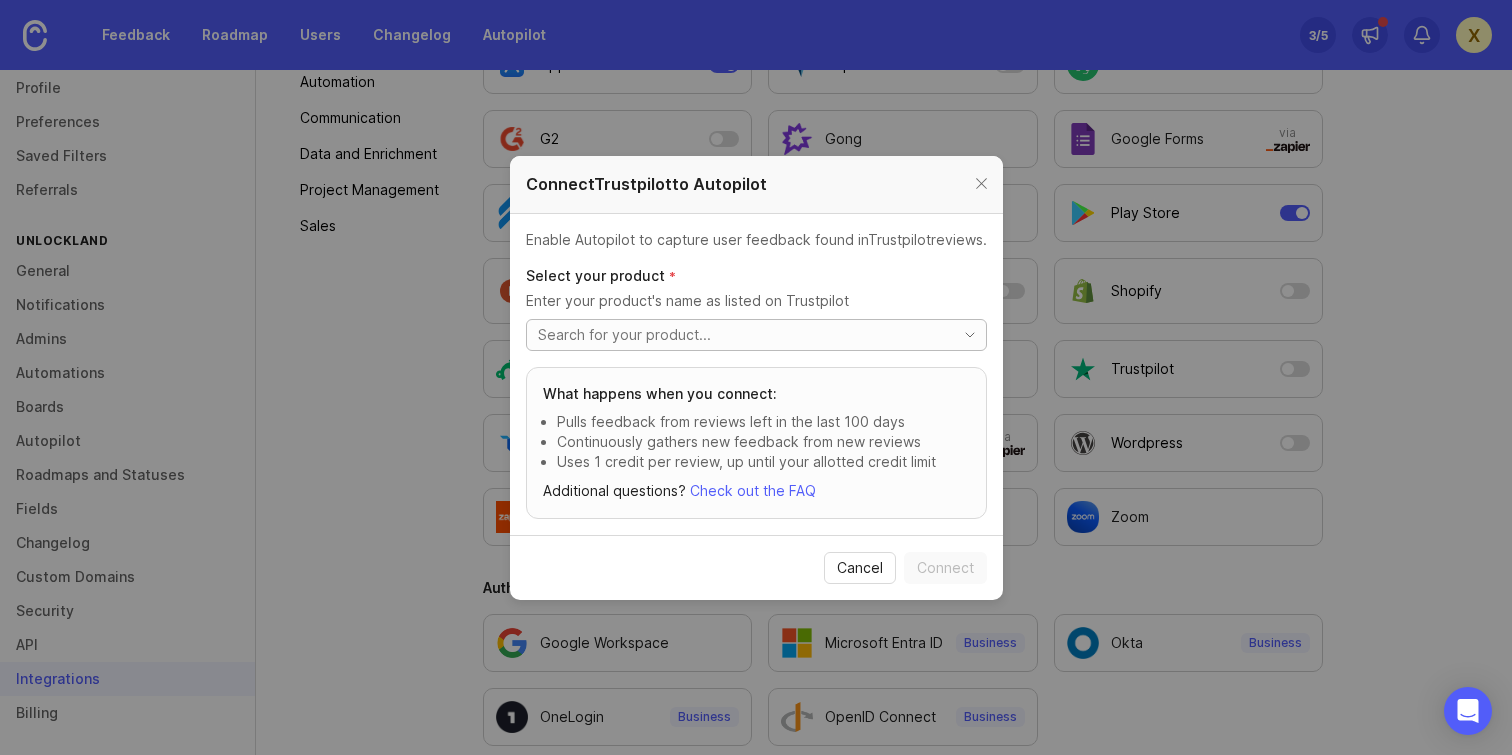 click 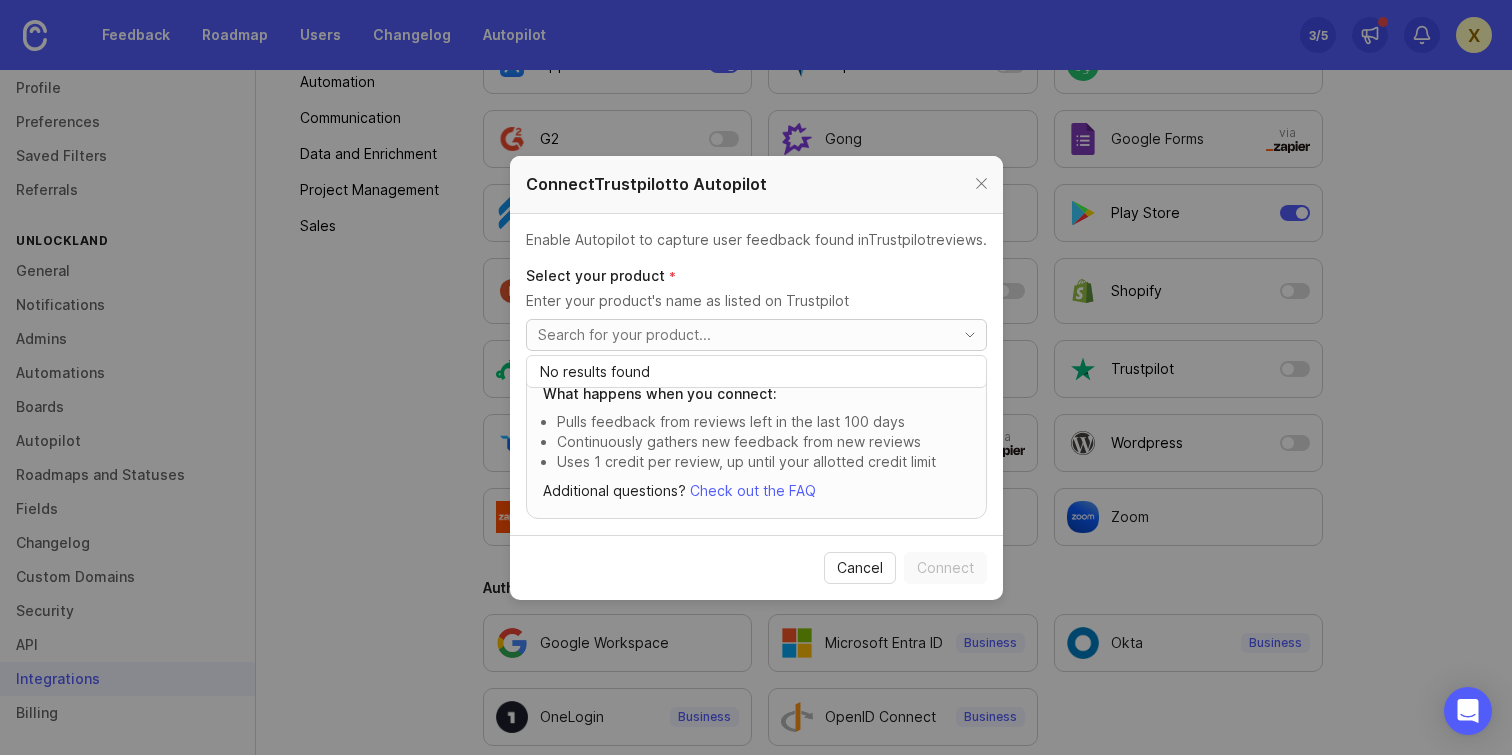 click on "No results found" at bounding box center (756, 372) 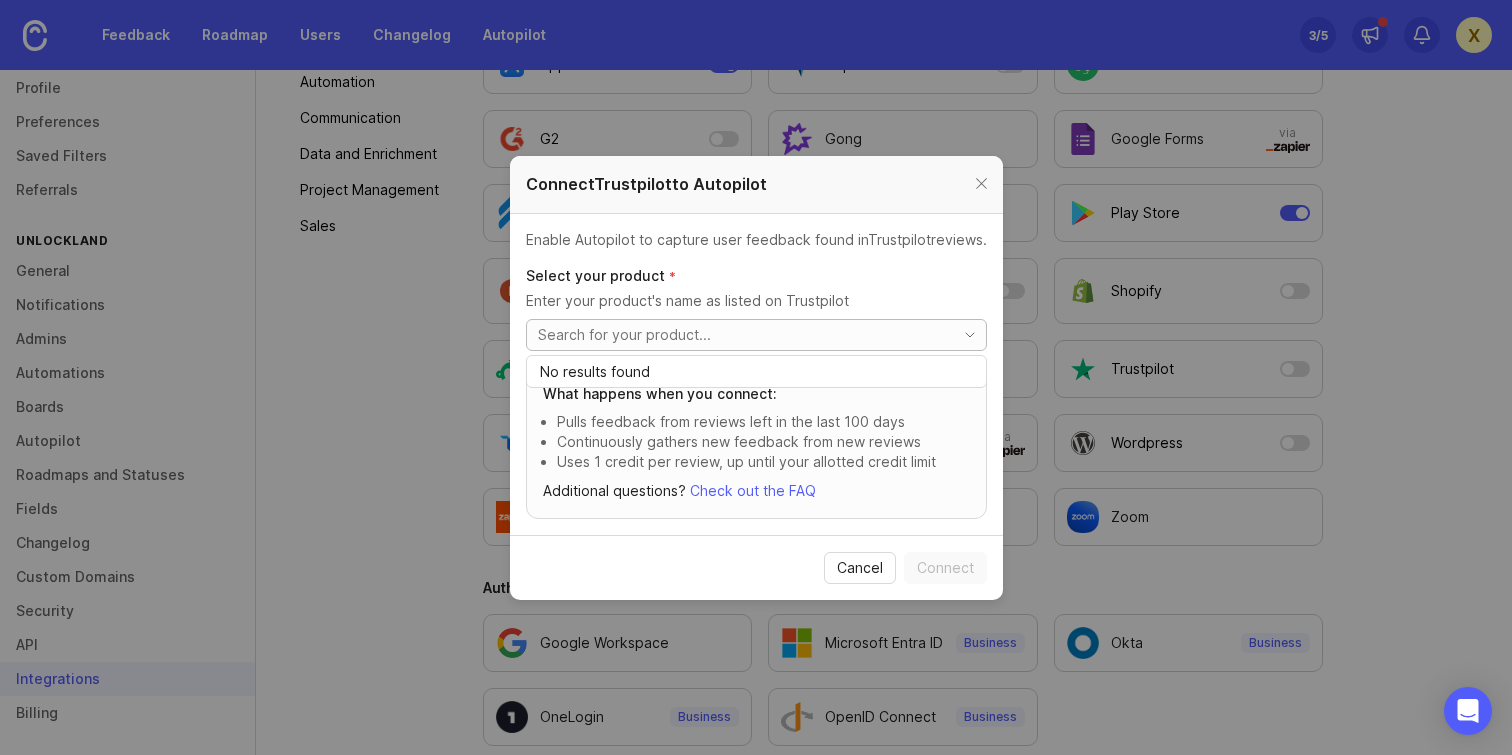click 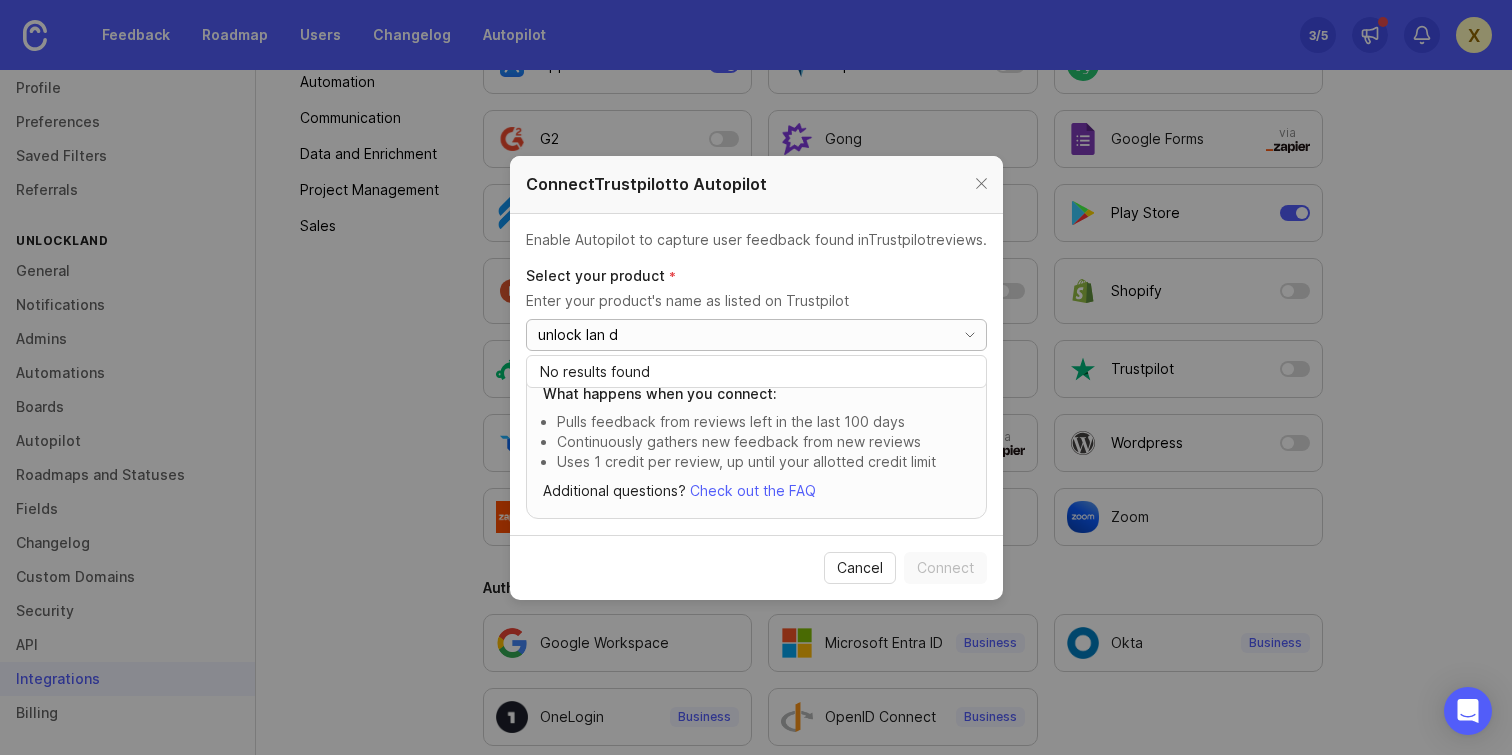 type on "unlockland" 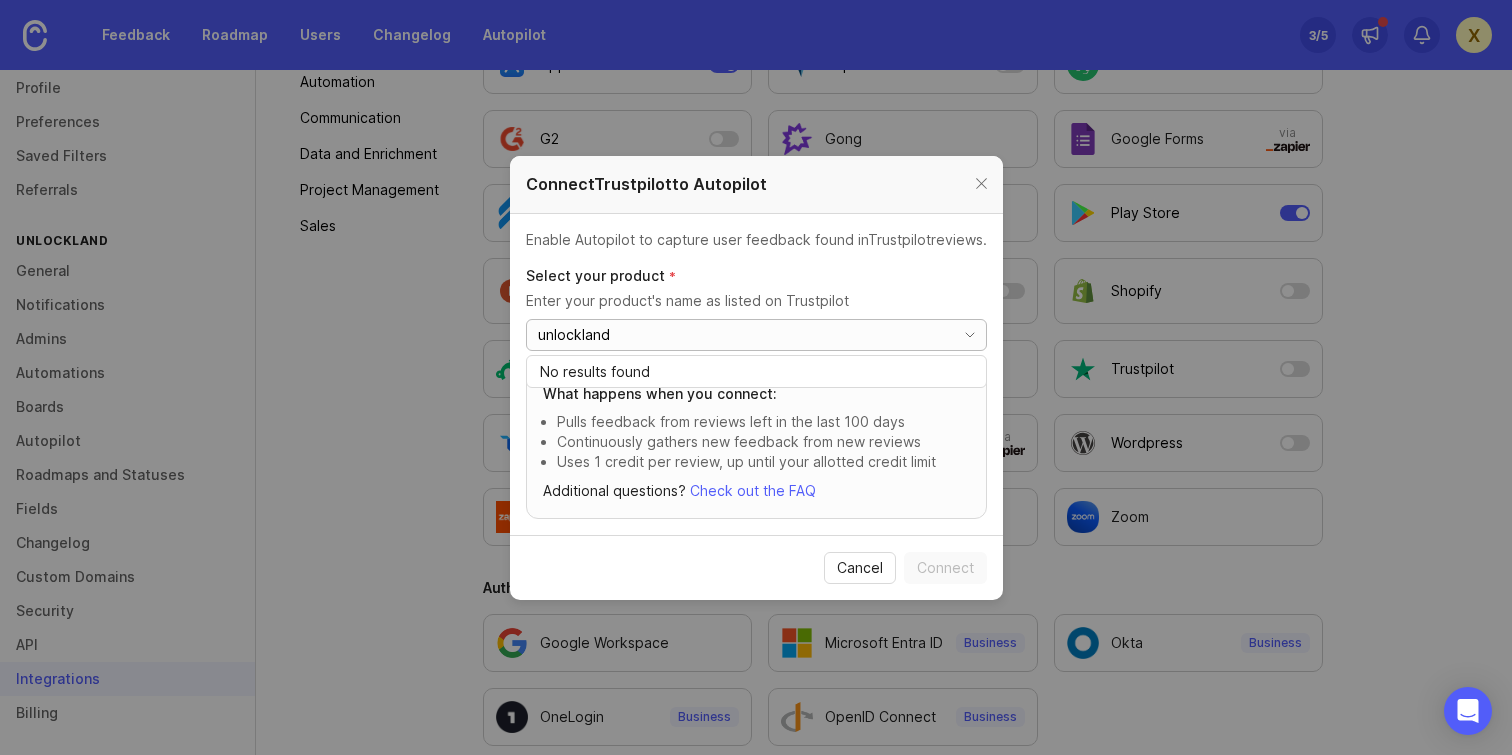 click on "unlockland" at bounding box center (741, 335) 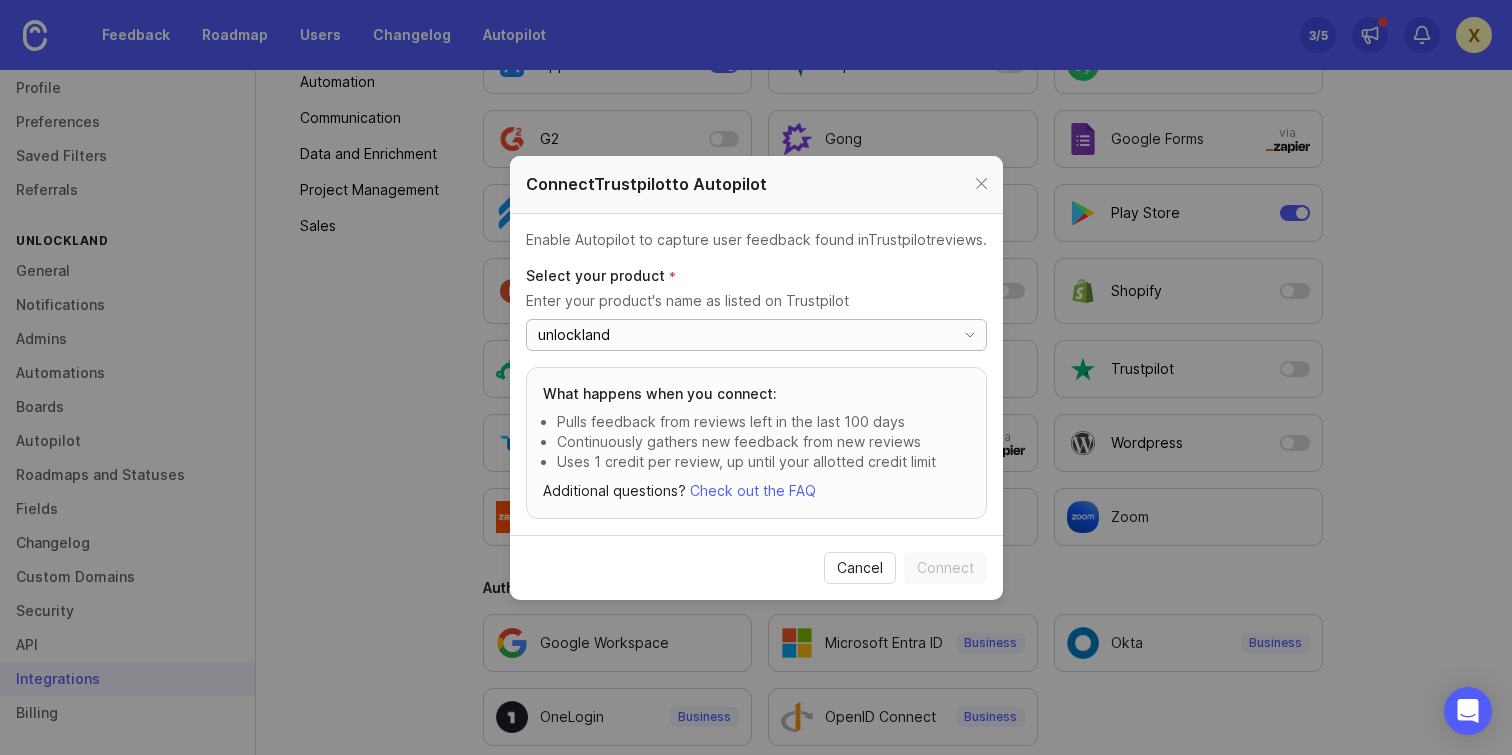 type 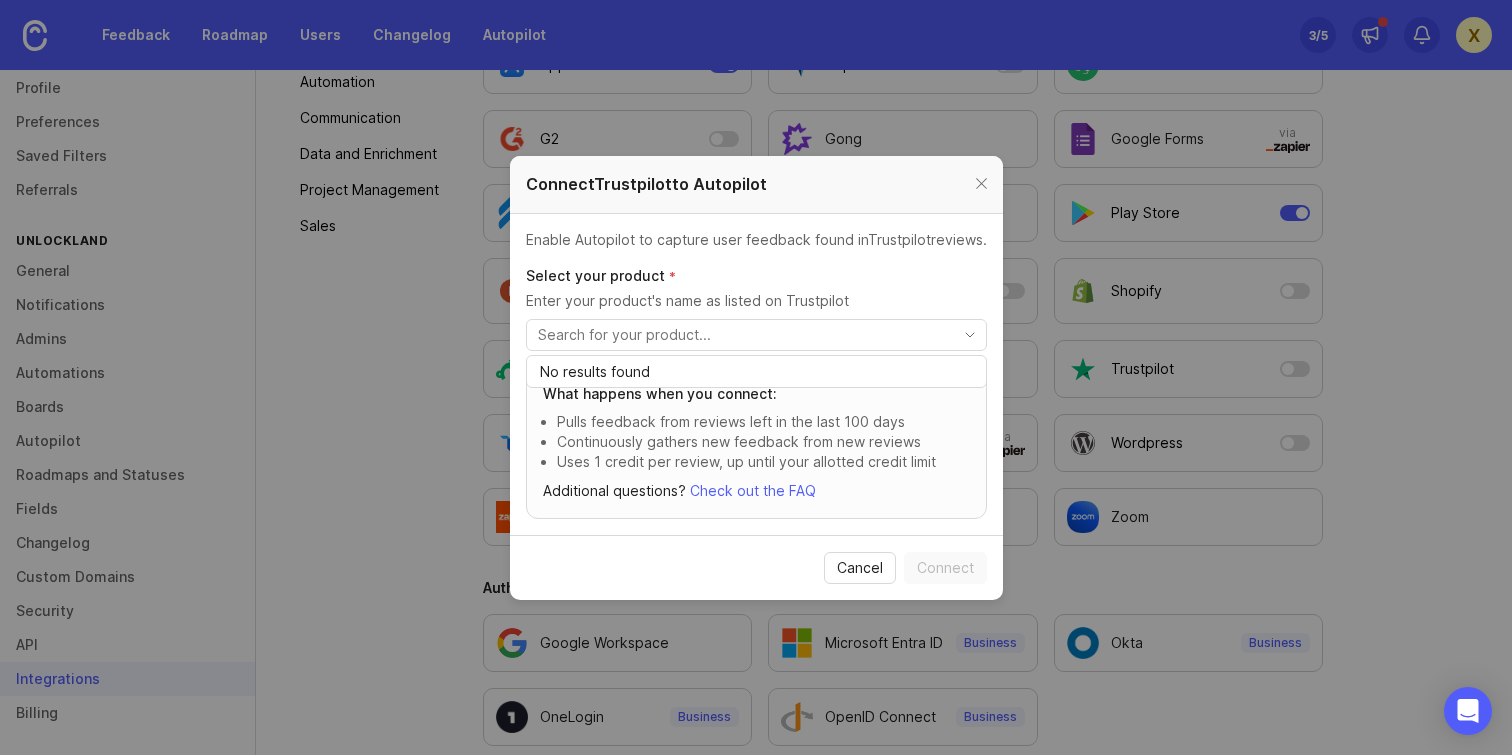 click on "Cancel Connect" at bounding box center [756, 567] 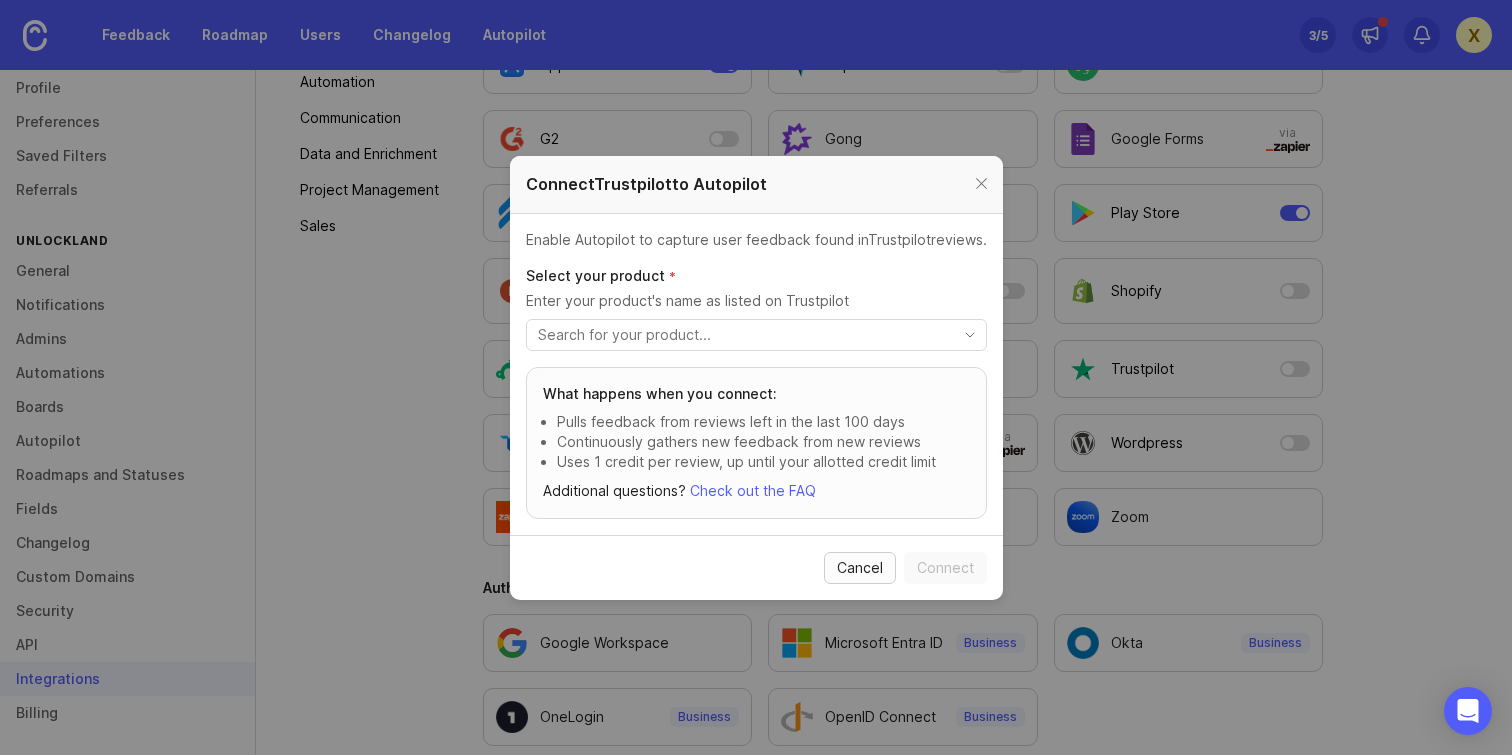 click on "Cancel" at bounding box center [860, 568] 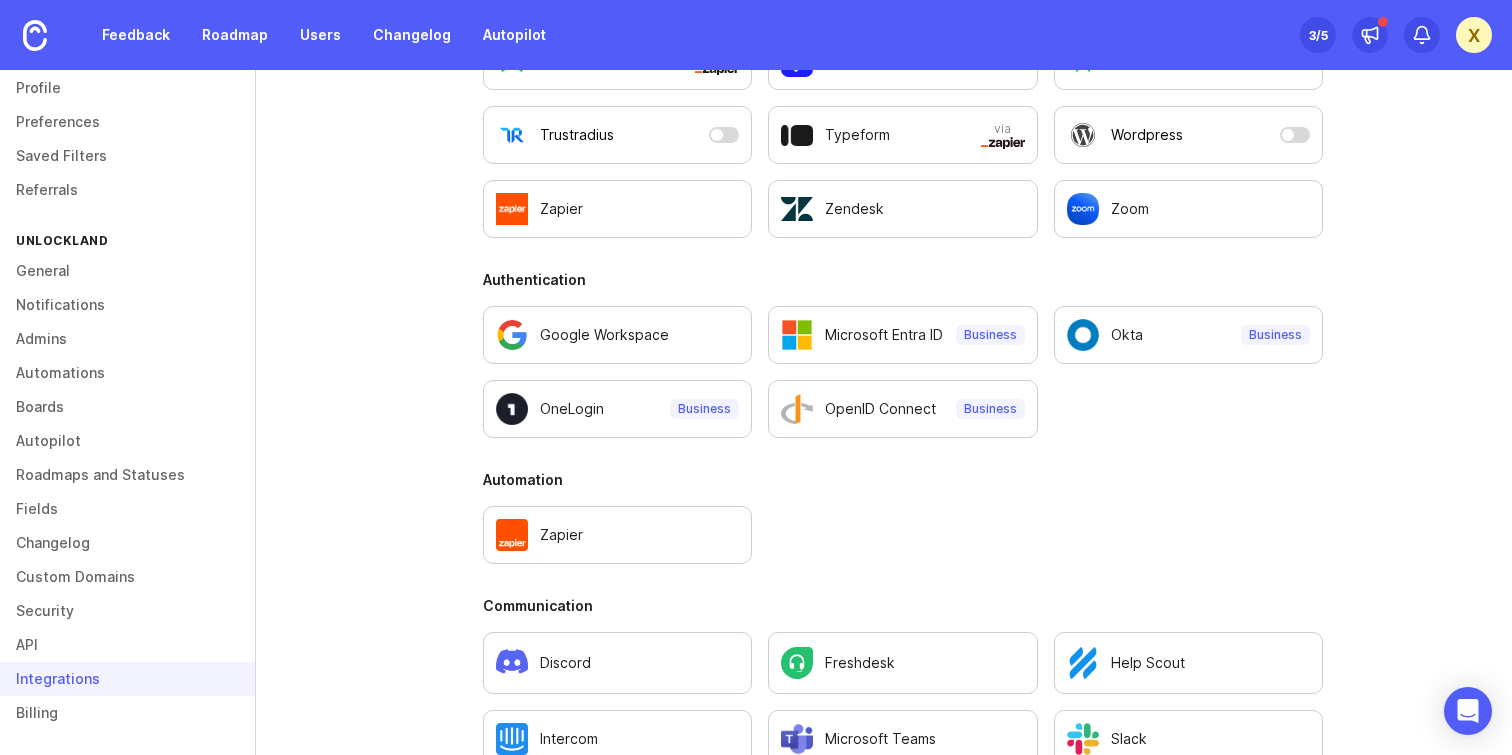 scroll, scrollTop: 0, scrollLeft: 0, axis: both 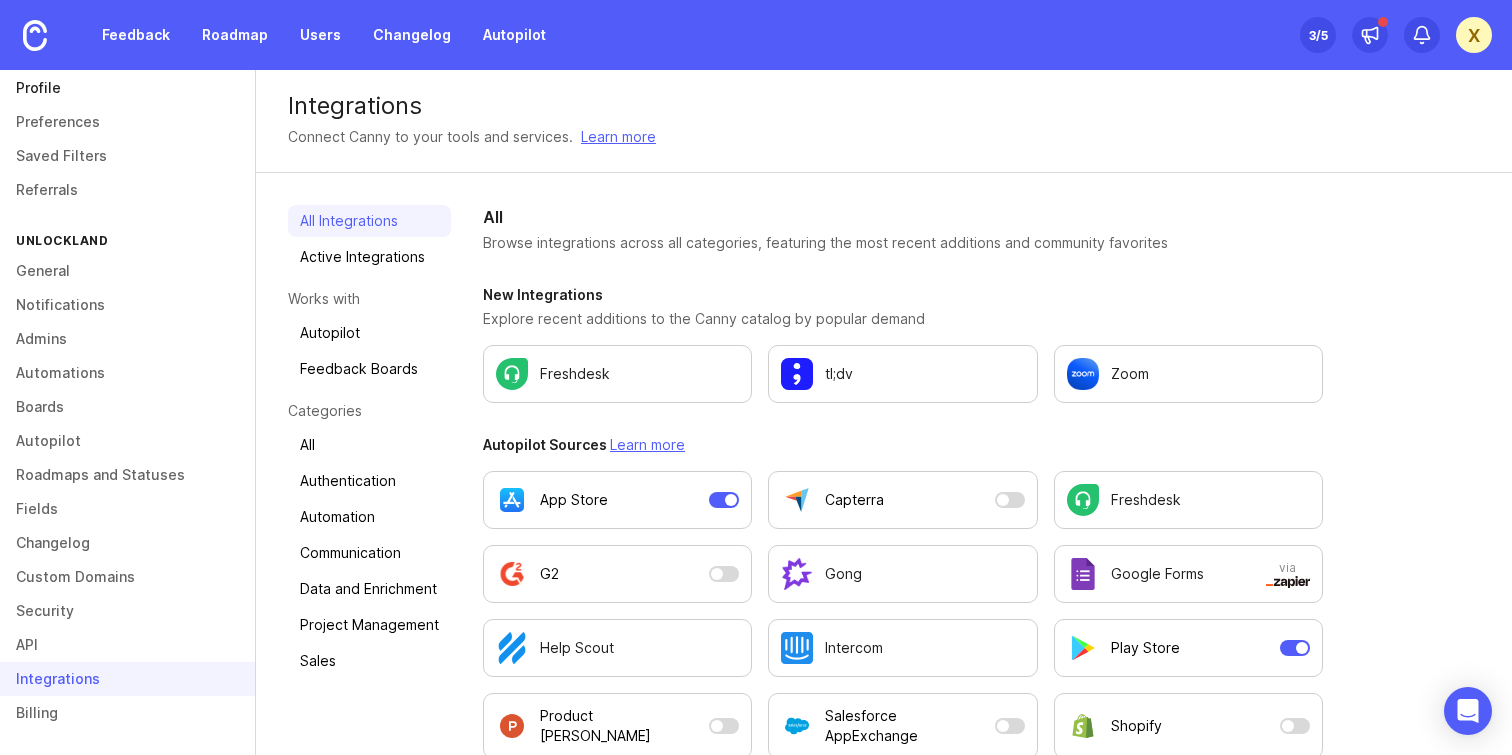 click on "Profile" at bounding box center [127, 88] 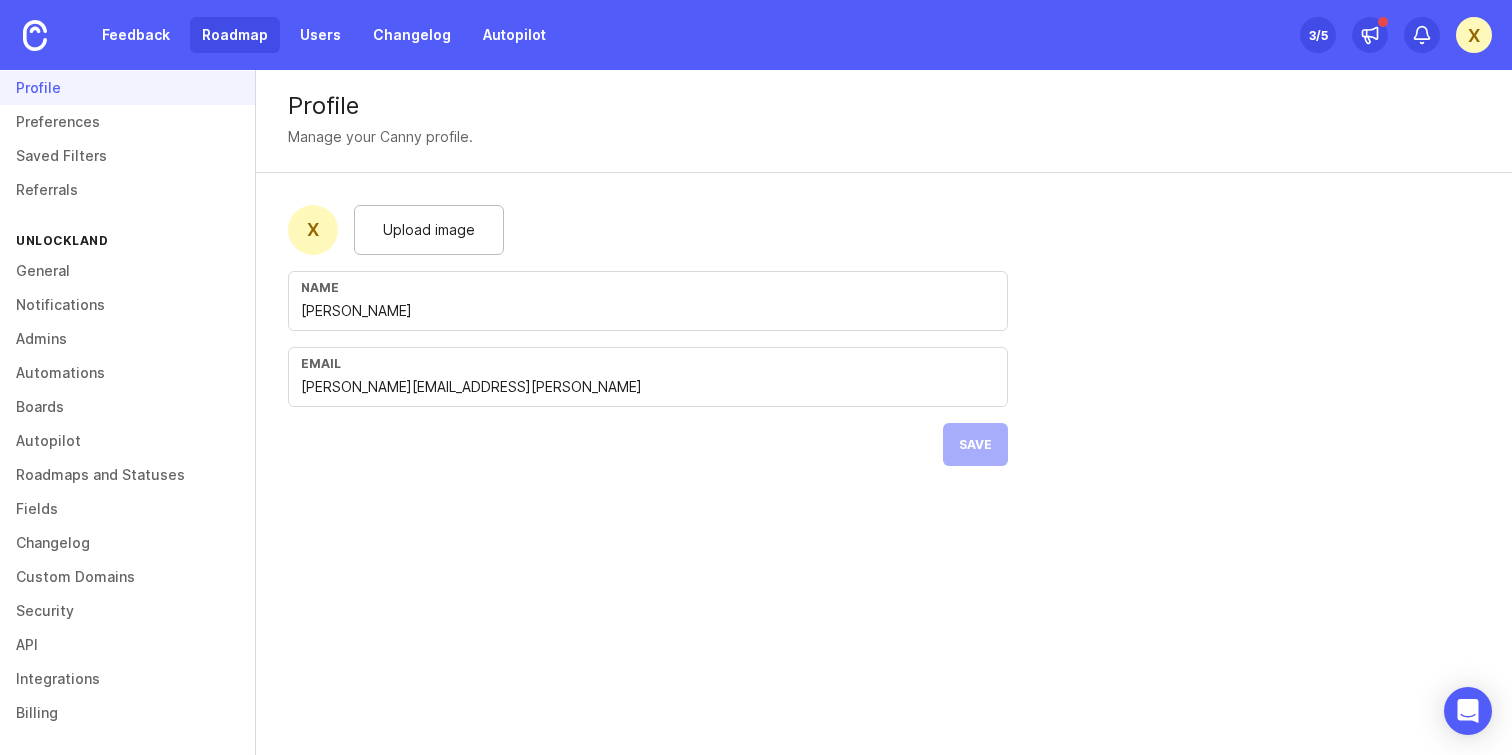 click on "Roadmap" at bounding box center (235, 35) 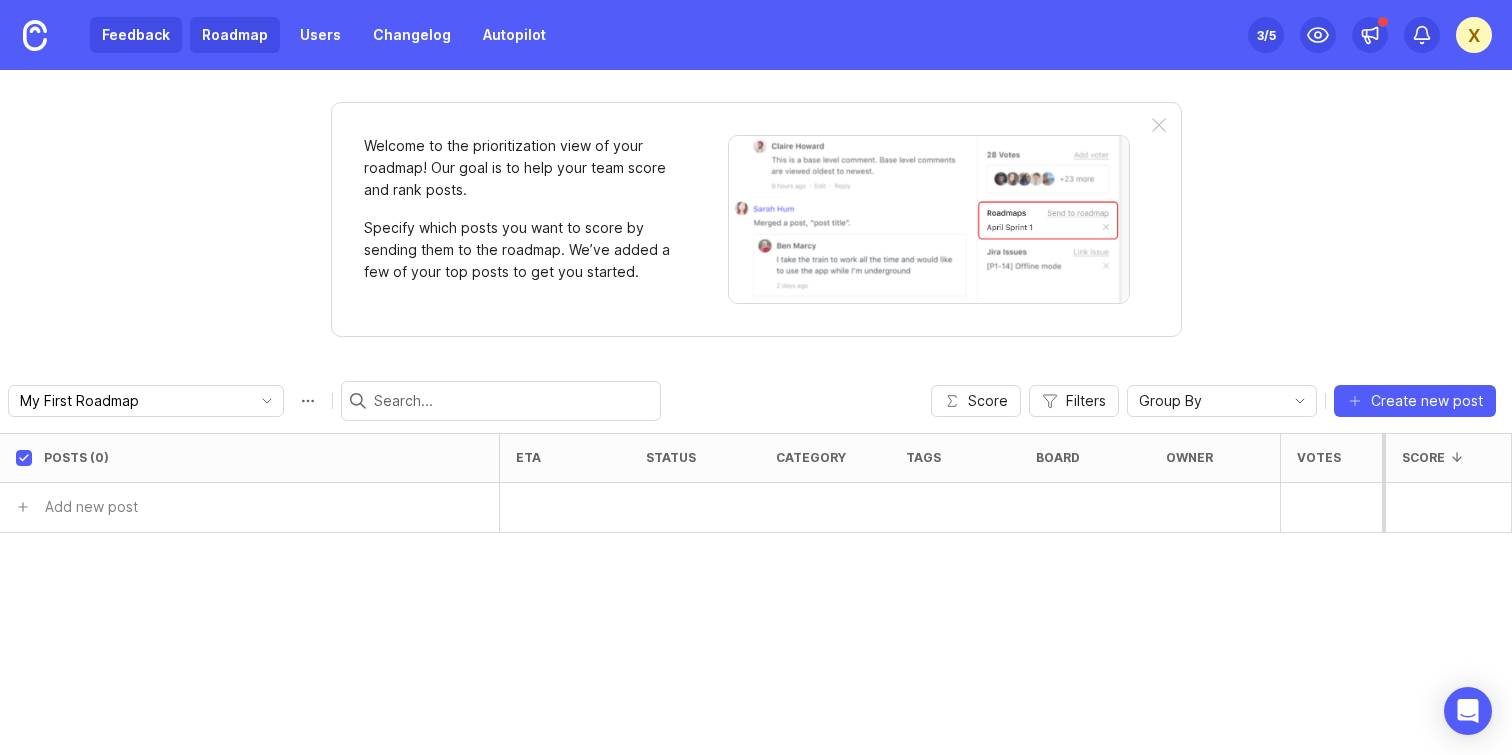 click on "Feedback" at bounding box center [136, 35] 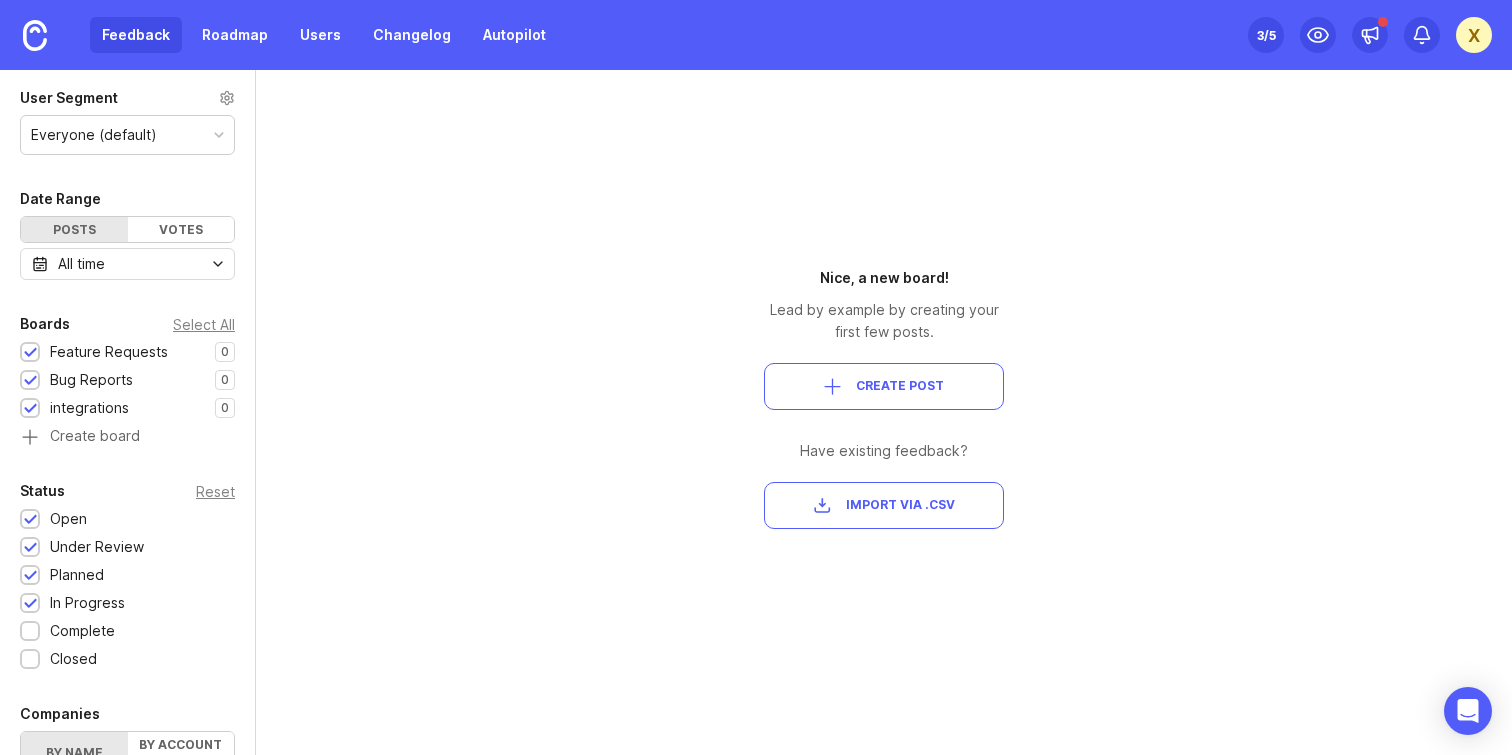 click on "User Segment Everyone (default) Date Range Posts Votes All time Boards Select All Feature Requests 0 1 Bug Reports 0 1 integrations 0 1 Create board Status Reset Open 1 Under Review 1 Planned 1 In Progress 1 Complete 1 Closed 1 Companies By name By account owner There are no matching companies Tags Posts without tags Categories Uncategorized only Owner Search All No owner Me Nice, a new board! Lead by example by creating your first few posts. Create Post   Have existing feedback? Import via .csv" at bounding box center [756, 412] 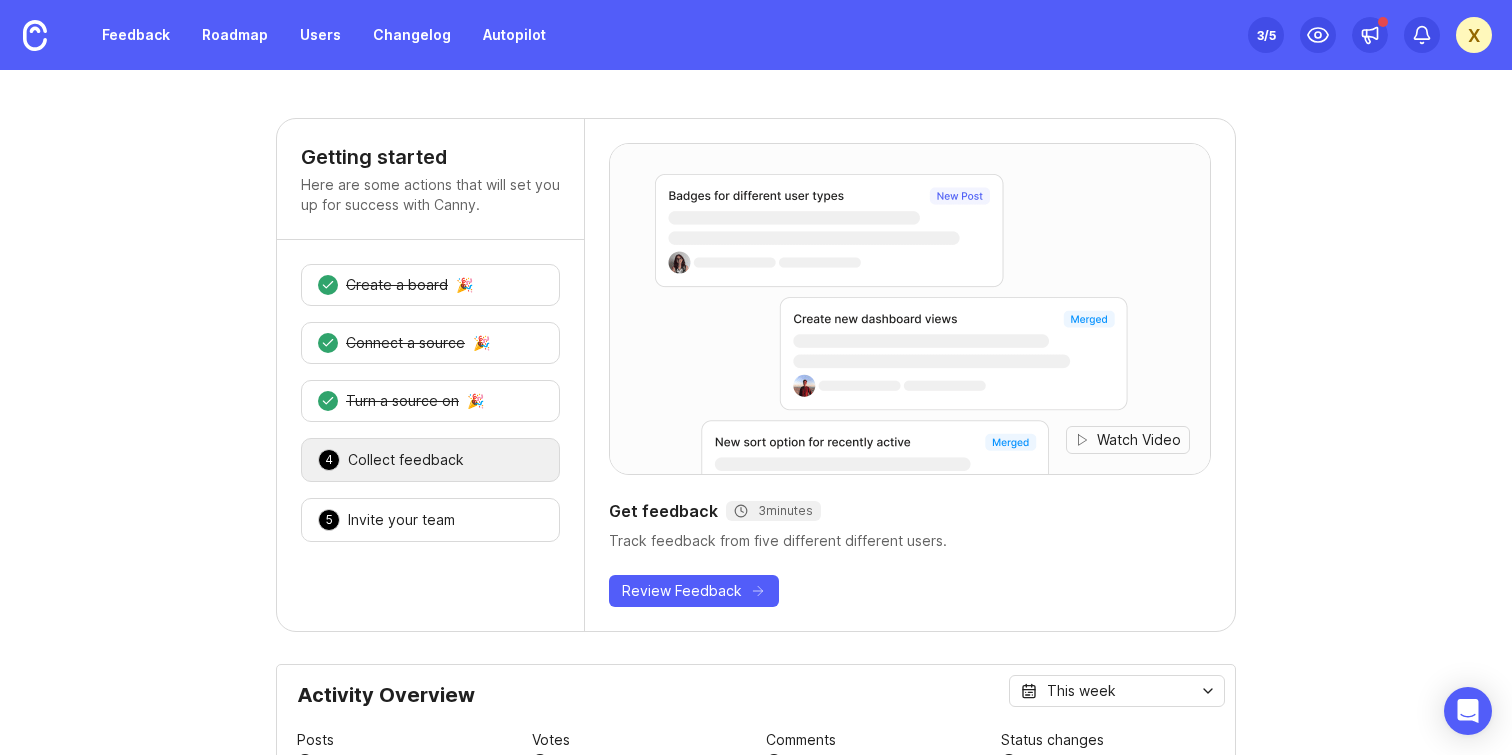 scroll, scrollTop: 0, scrollLeft: 0, axis: both 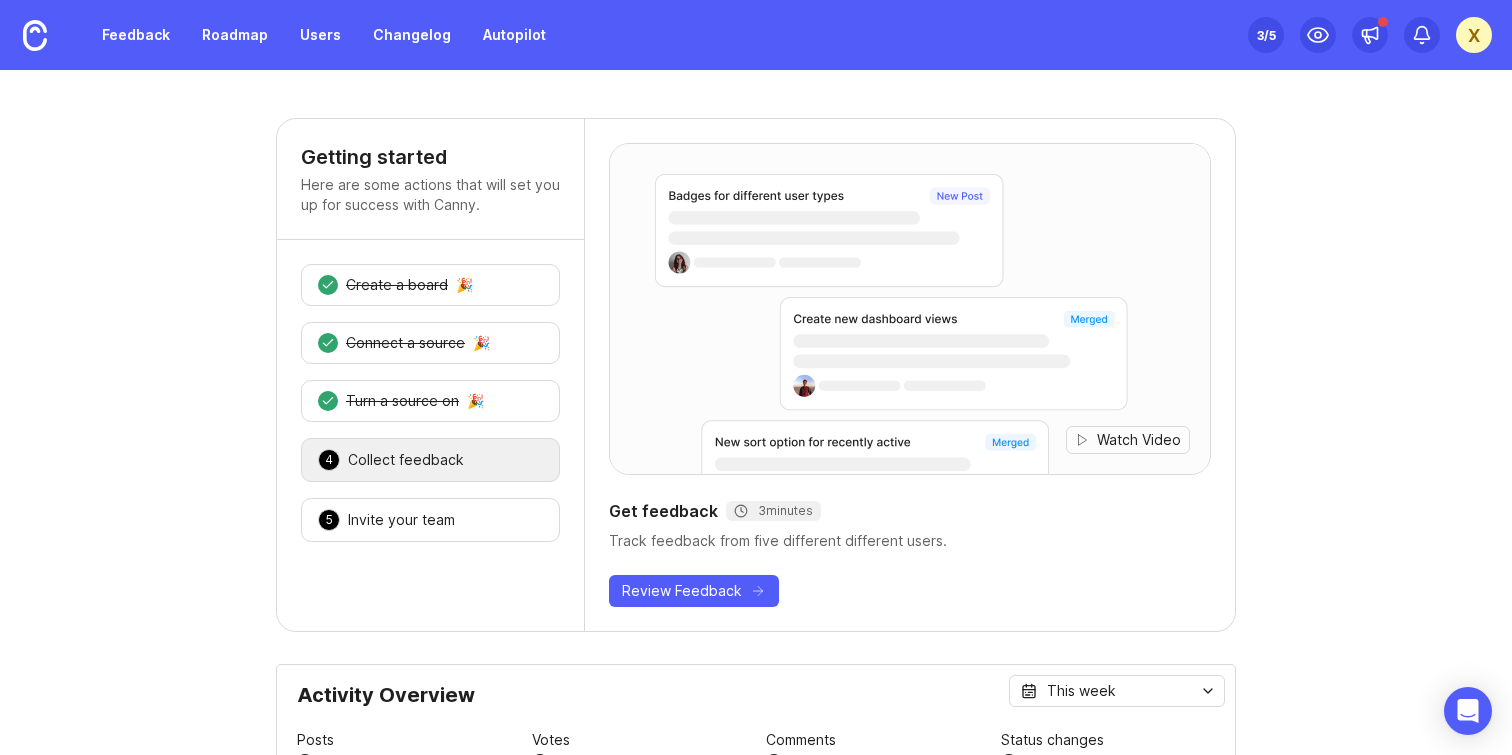 click on "Getting started Here are some actions that will set you up for success with Canny. 1 Create a board 🎉 2 Connect a source 🎉 3 Turn a source on 🎉 4 Collect feedback 🎉 5 Invite your team 🎉 Watch Video Get feedback 3  minutes Track feedback from five different different users. Review Feedback Activity Overview This week Posts 0 Votes 0 Comments 0 Status changes 0 New posts No posts have recently been created. Stale posts None of your posts are stale. Show activity for This week Admins Votes Posts Comments Merges x xie Lucas [EMAIL_ADDRESS][PERSON_NAME] — — — —  Posts Overview View distribution of all  posts  across your boards. All boards Everyone Categories This week No results found Results will be displayed when there is more activity. Roadmap Filters Planned Share your progress by changing the status on posts. In Progress Share your progress by changing the status on posts. Complete Share your progress by changing the status on posts." at bounding box center (756, 1278) 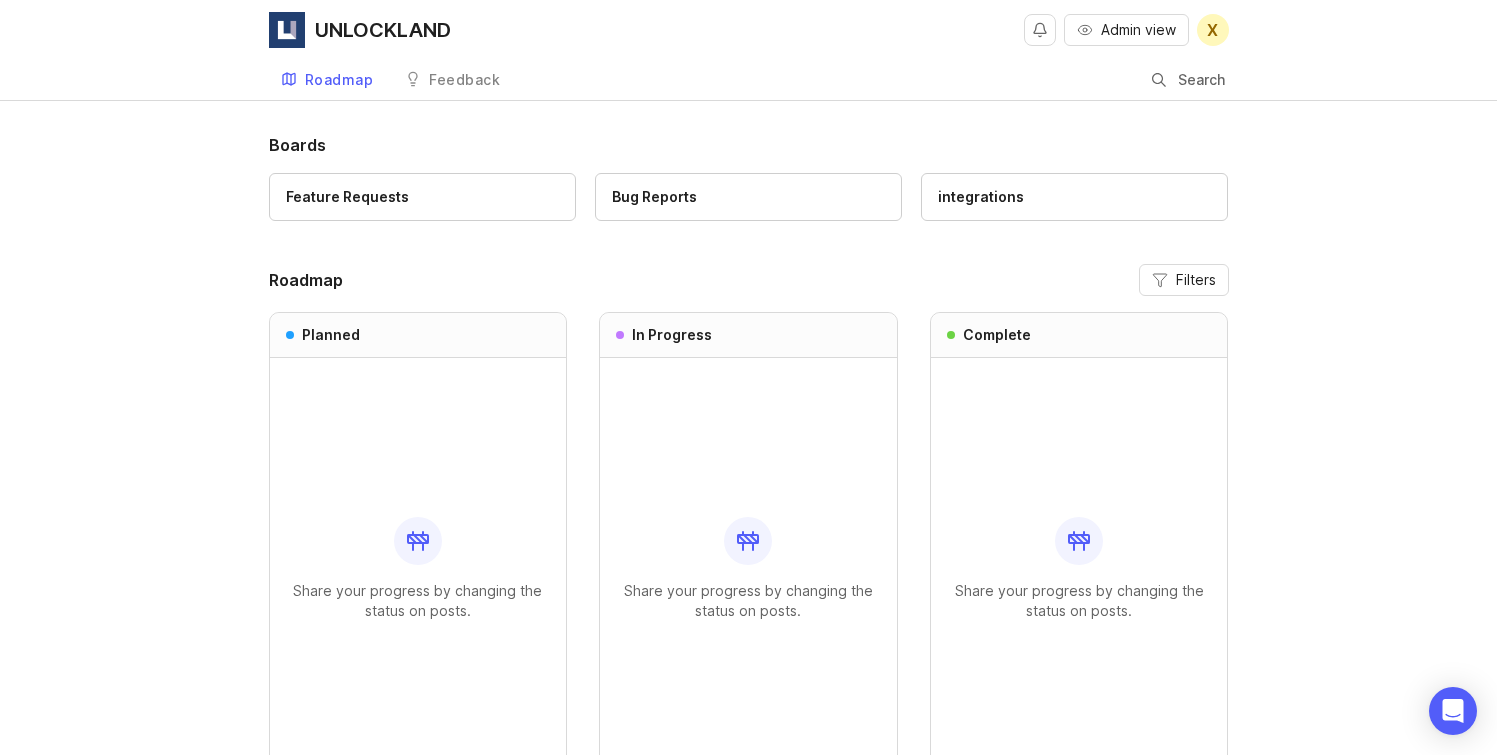scroll, scrollTop: 0, scrollLeft: 0, axis: both 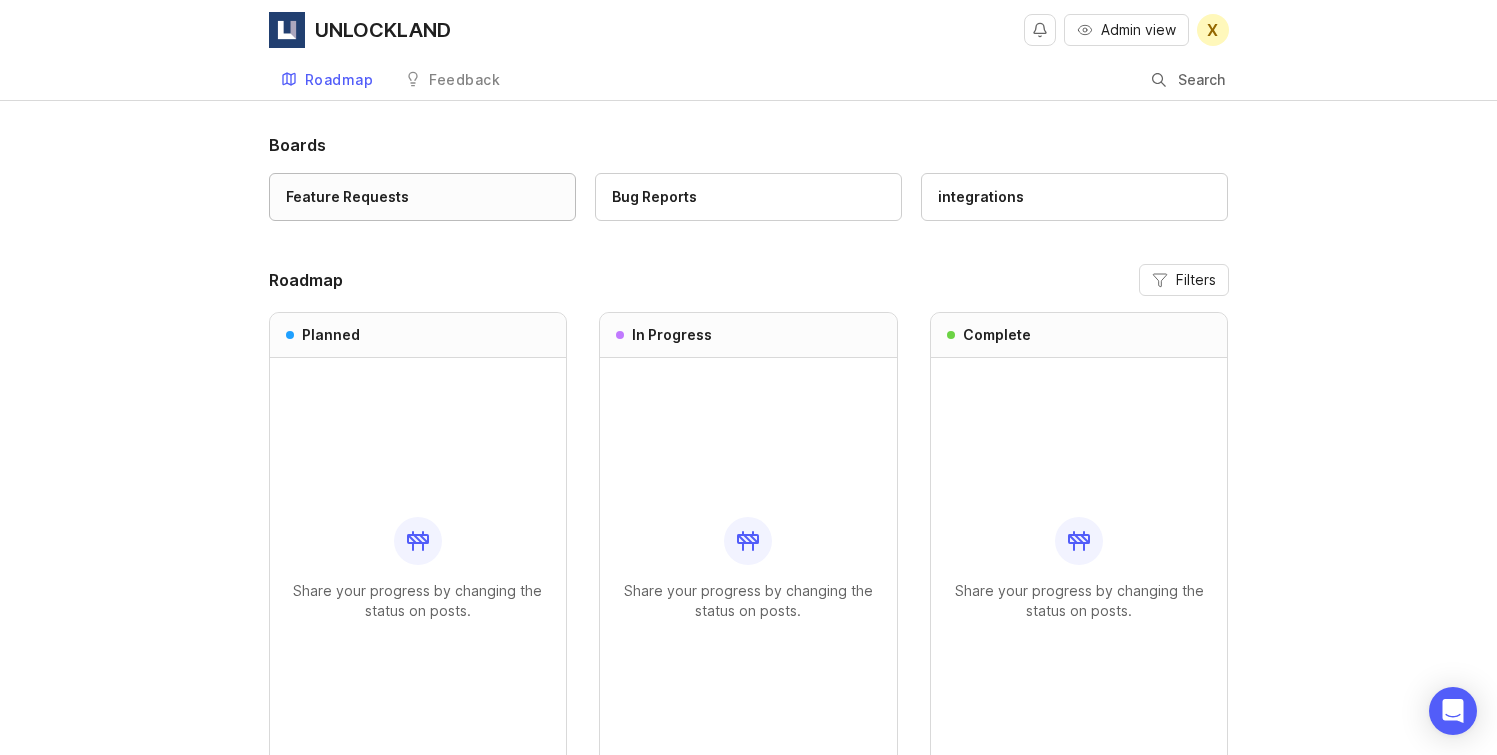 click on "Feature Requests" at bounding box center (422, 197) 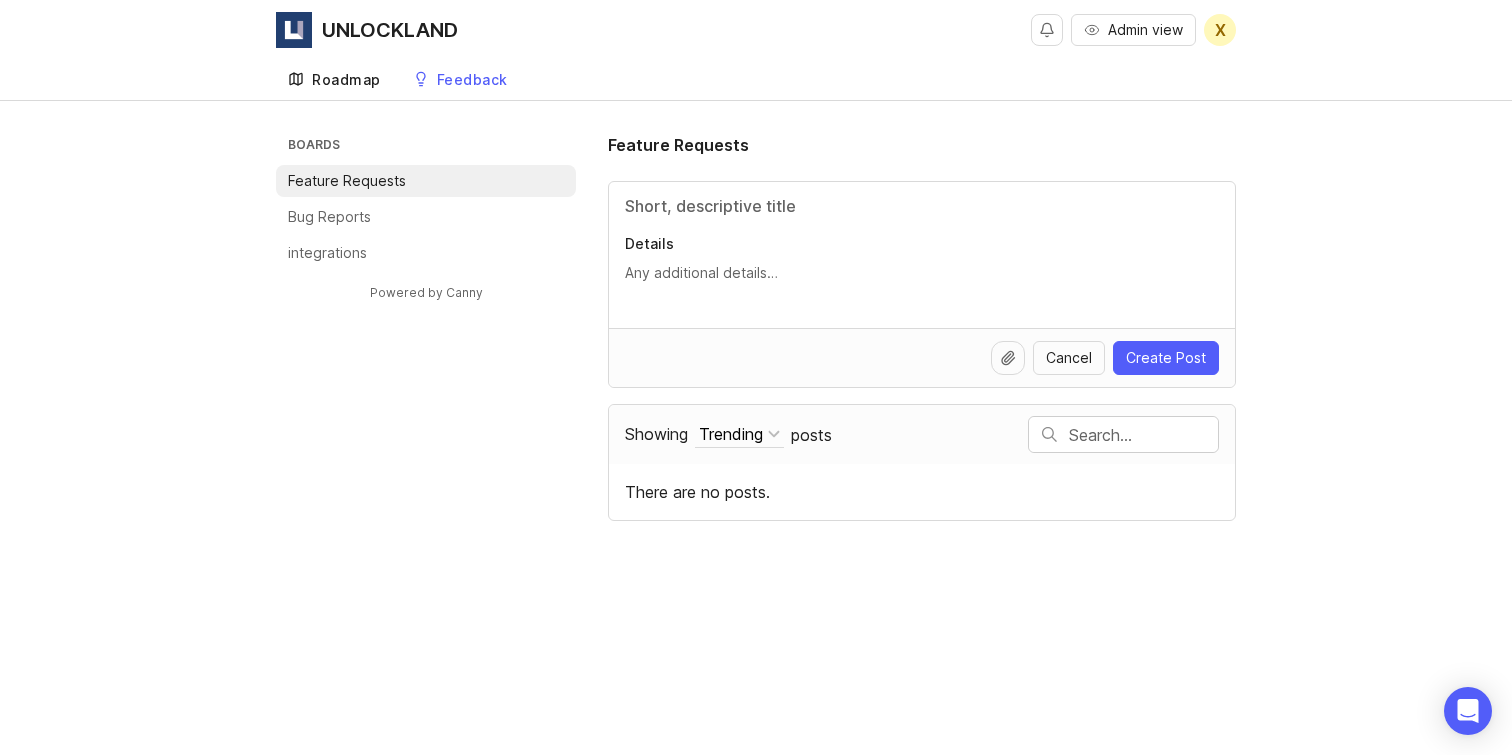 click on "Roadmap" at bounding box center (346, 80) 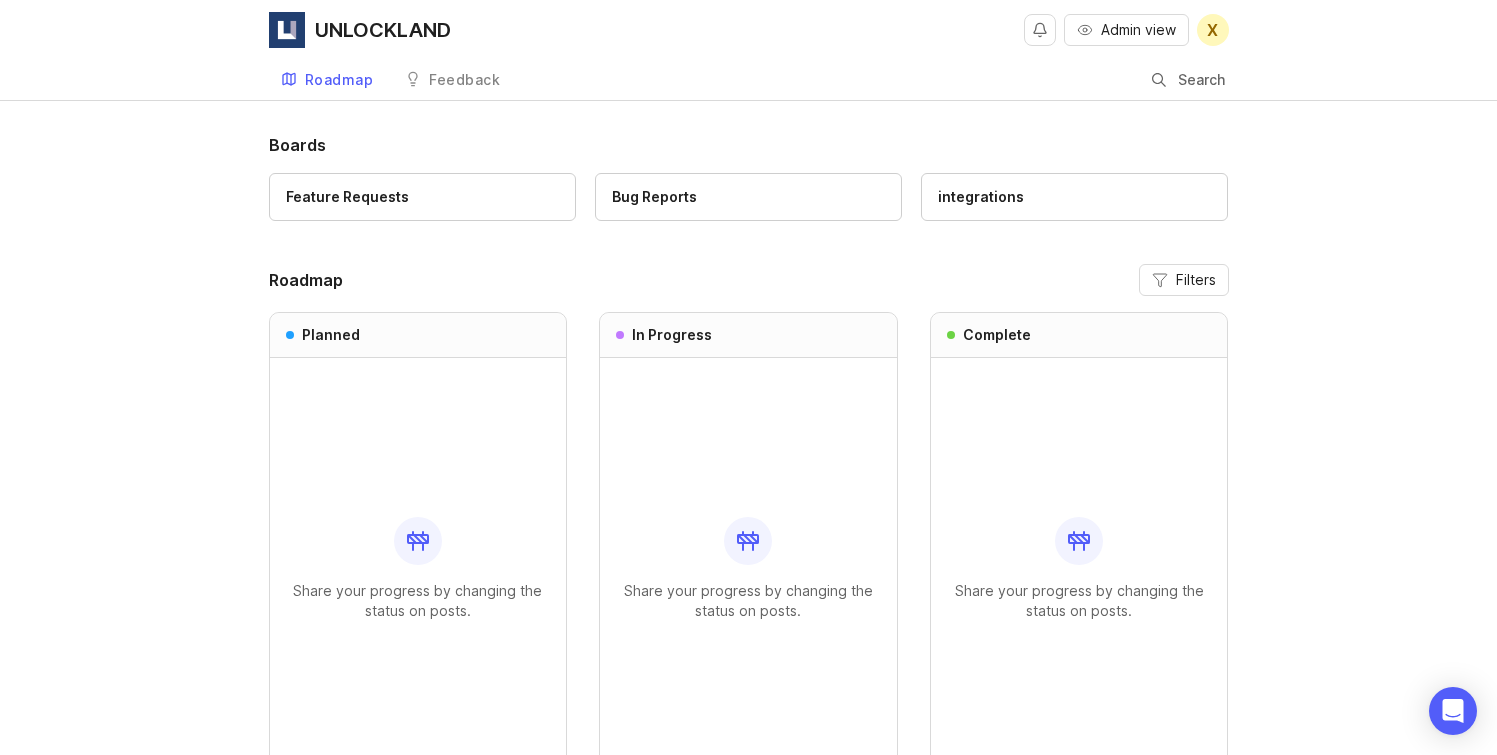 click on "UNLOCKLAND" at bounding box center (383, 30) 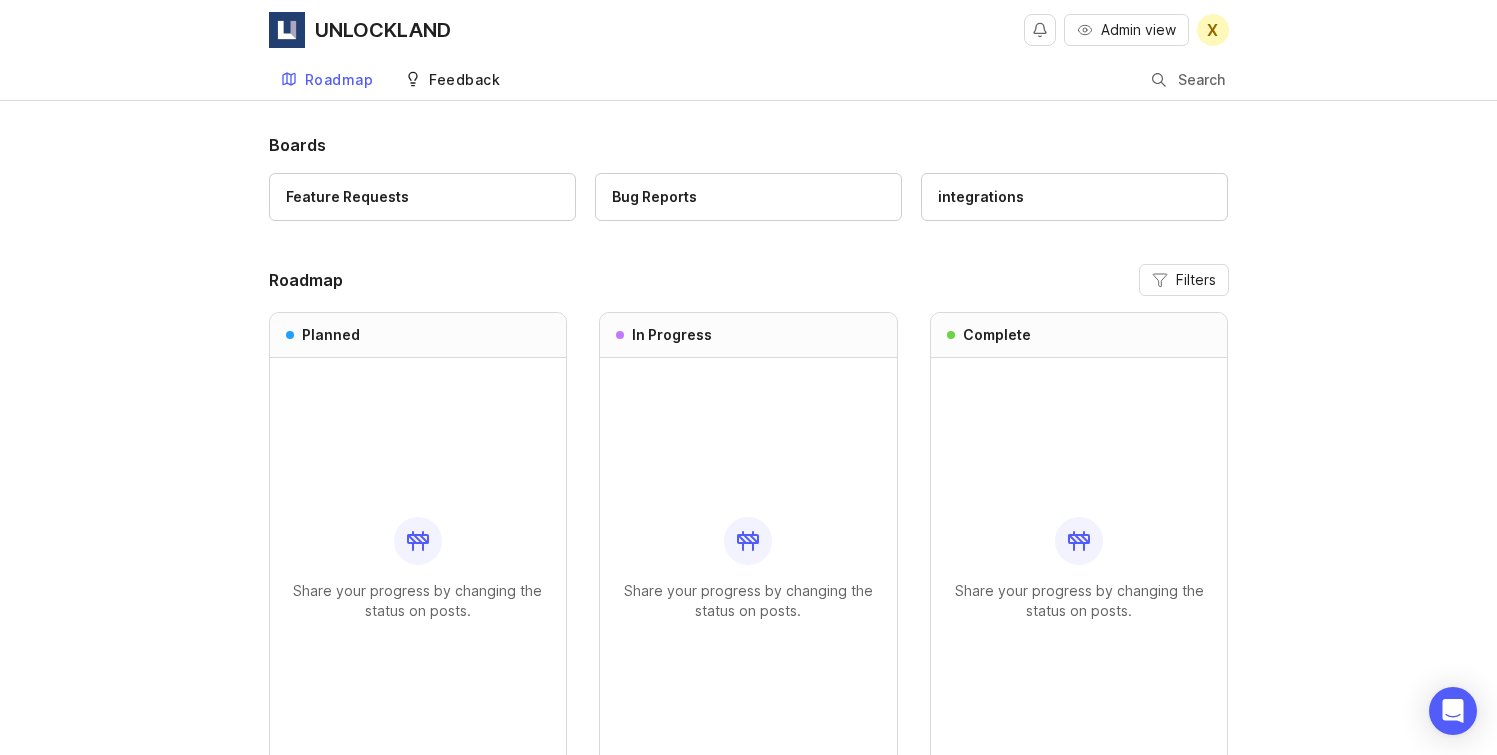 click on "Feedback" at bounding box center (452, 80) 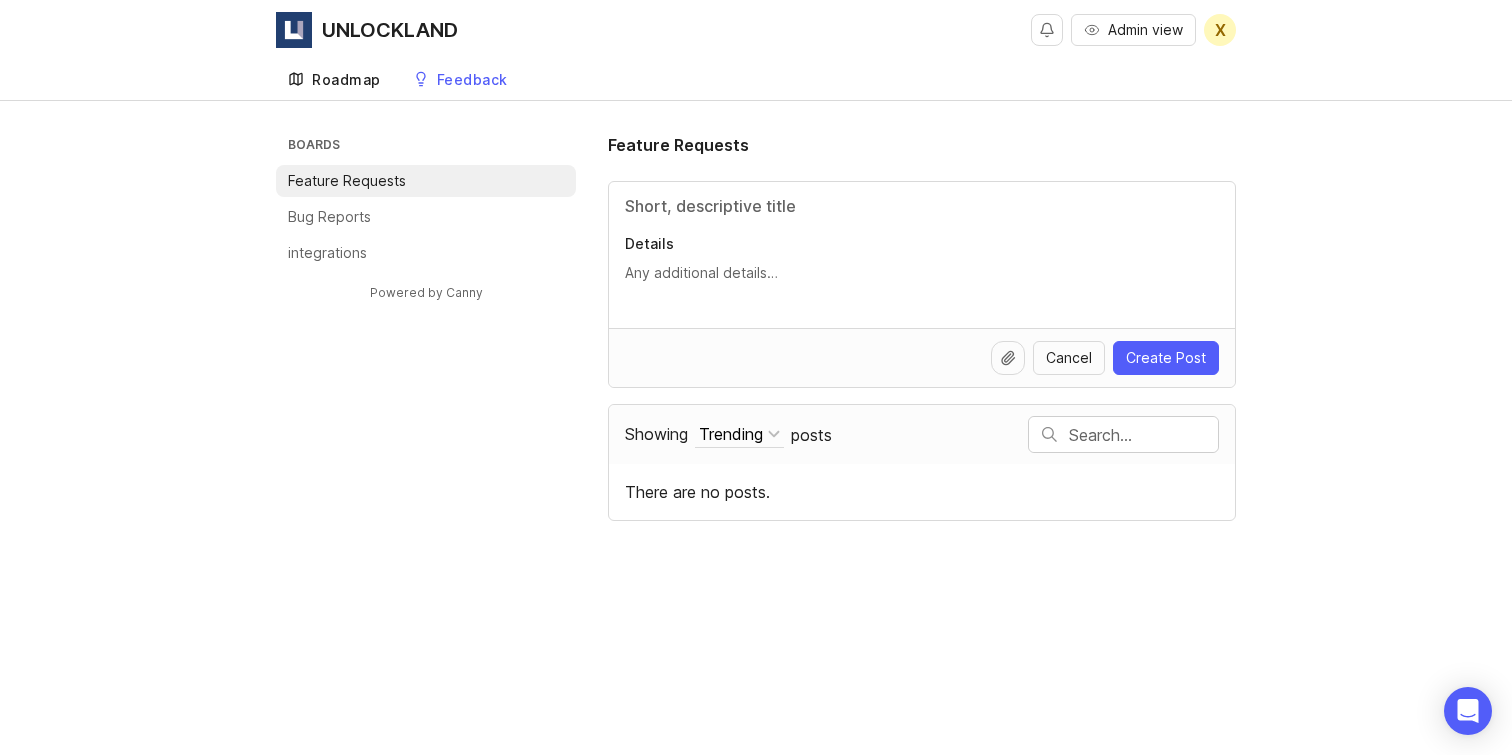 click on "Roadmap" at bounding box center (334, 80) 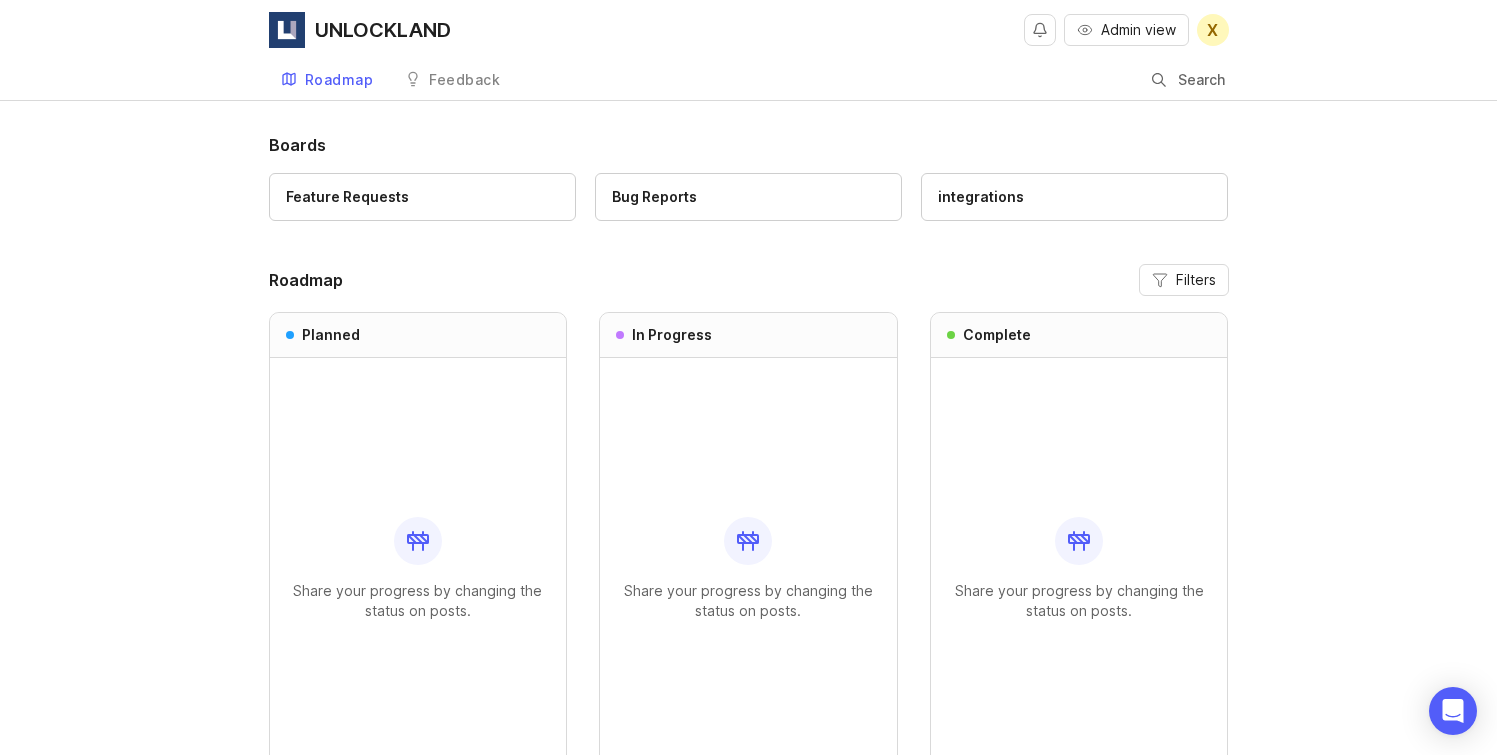click on "Boards Feature Requests Bug Reports integrations Roadmap Filters Planned Share your progress by changing the status on posts. In Progress Share your progress by changing the status on posts. Complete Share your progress by changing the status on posts. Powered by Canny" at bounding box center (748, 506) 